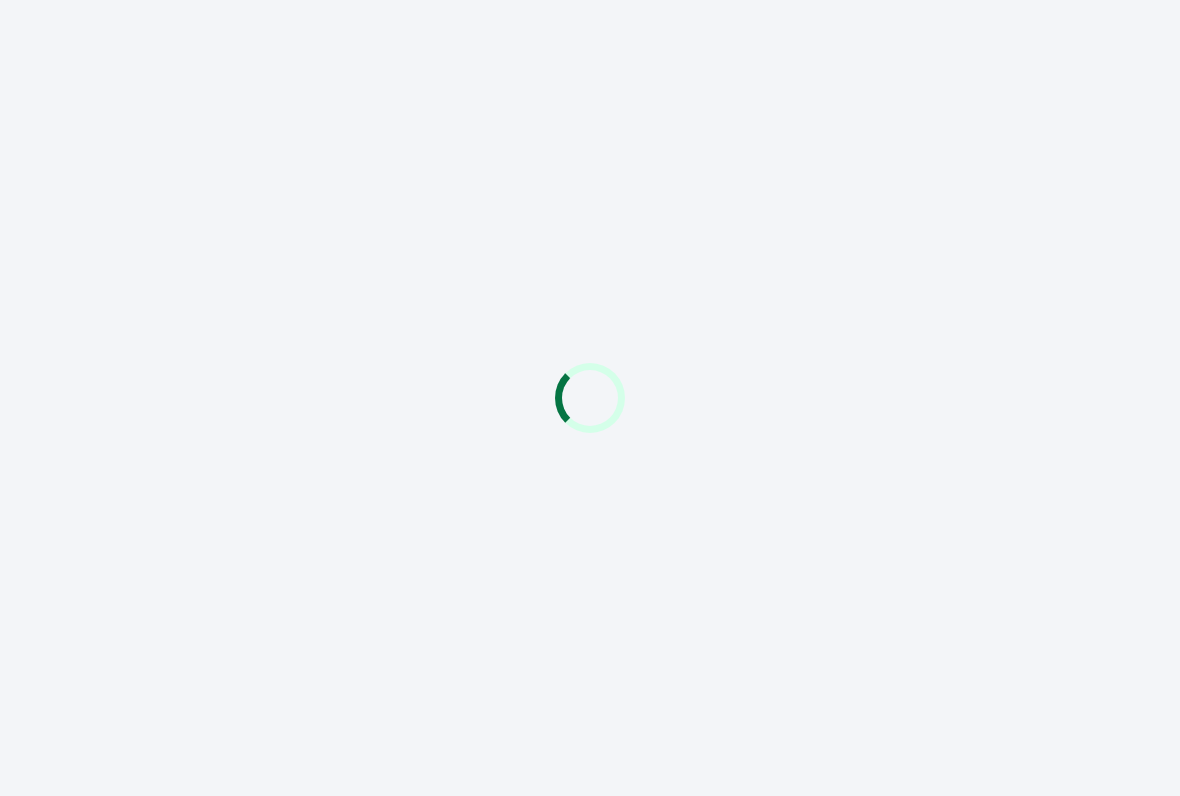scroll, scrollTop: 0, scrollLeft: 0, axis: both 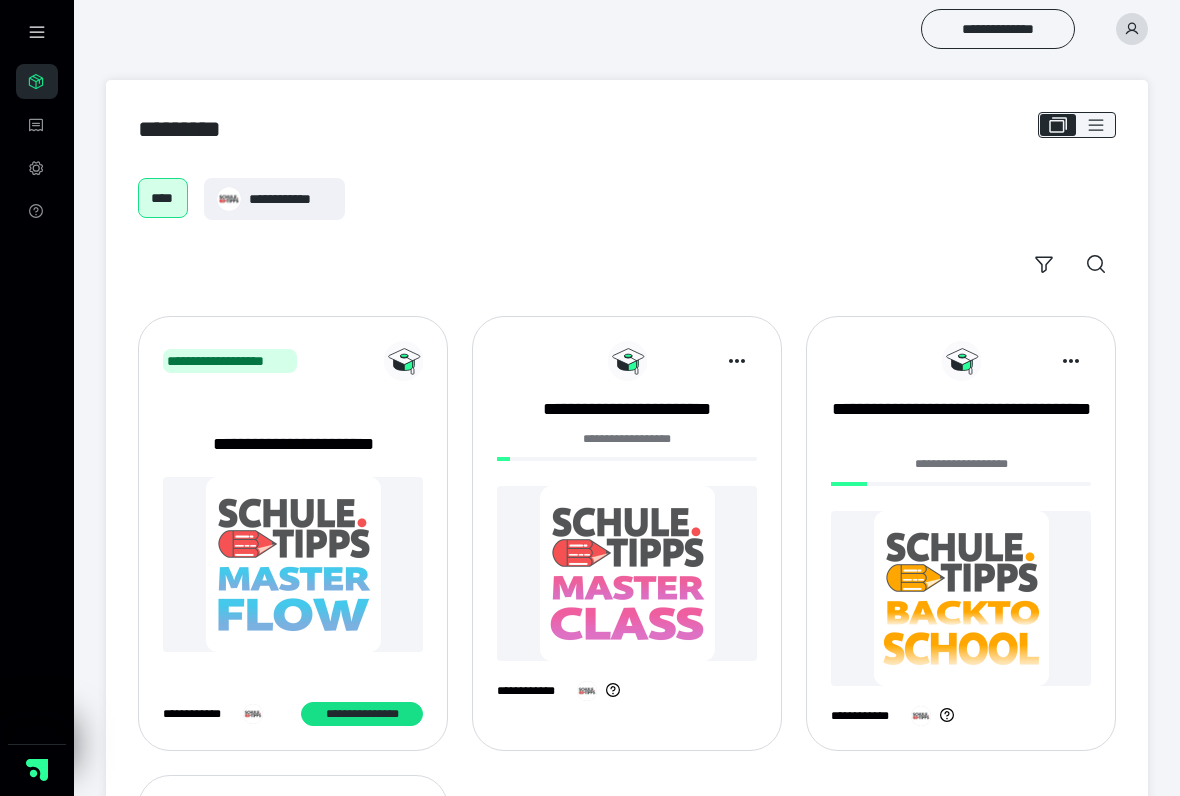 click on "**********" at bounding box center (199, 714) 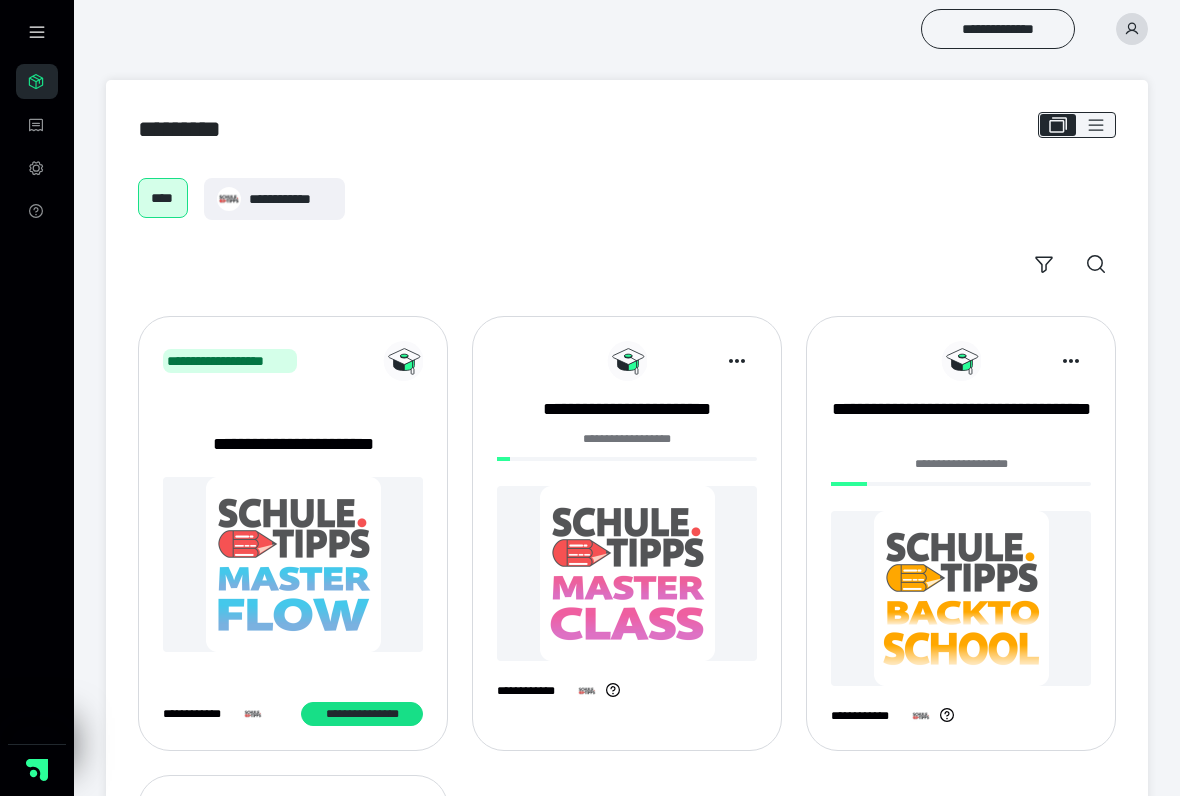 click at bounding box center [293, 564] 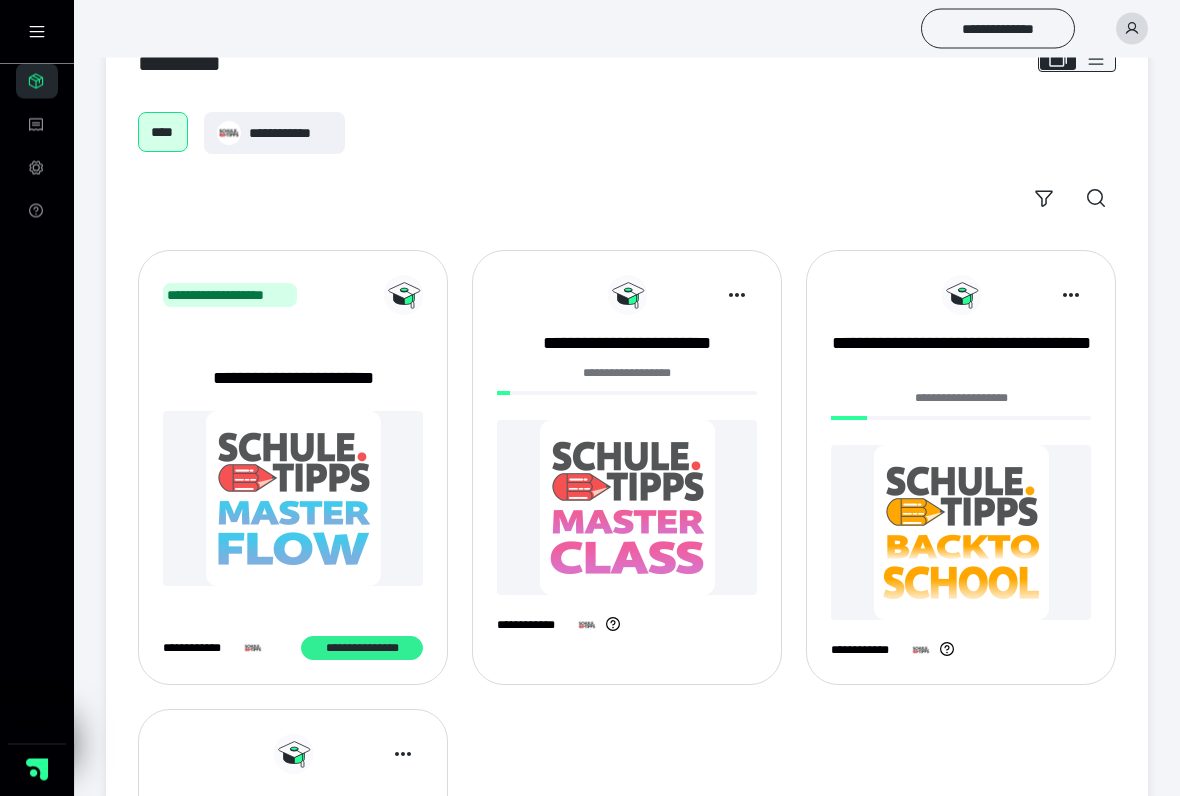 click on "**********" at bounding box center [362, 649] 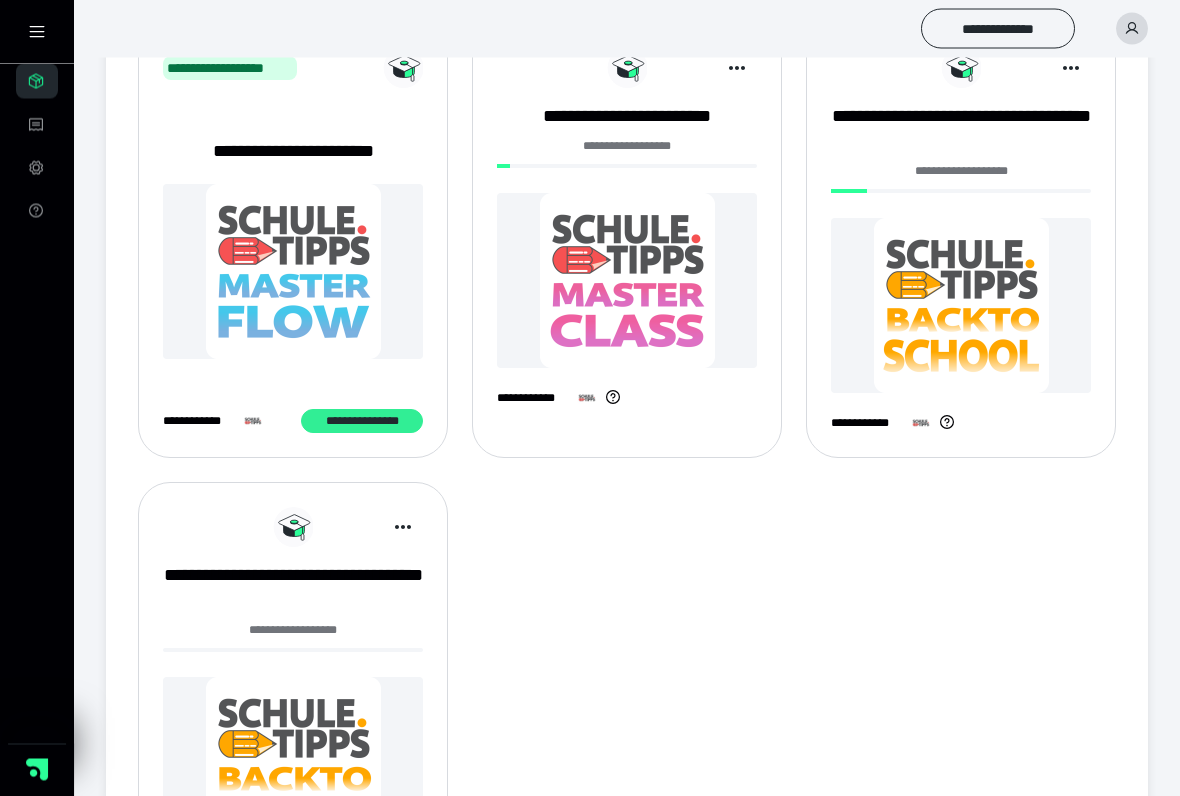 scroll, scrollTop: 225, scrollLeft: 0, axis: vertical 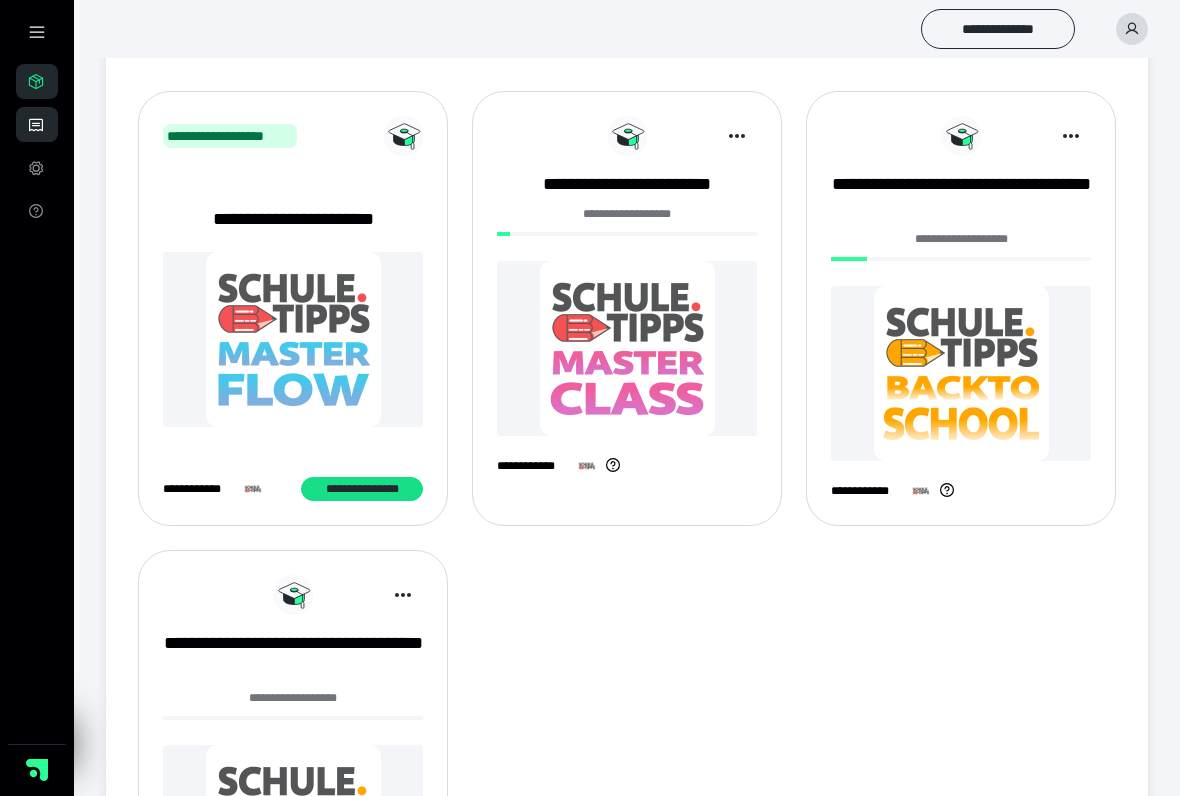 click 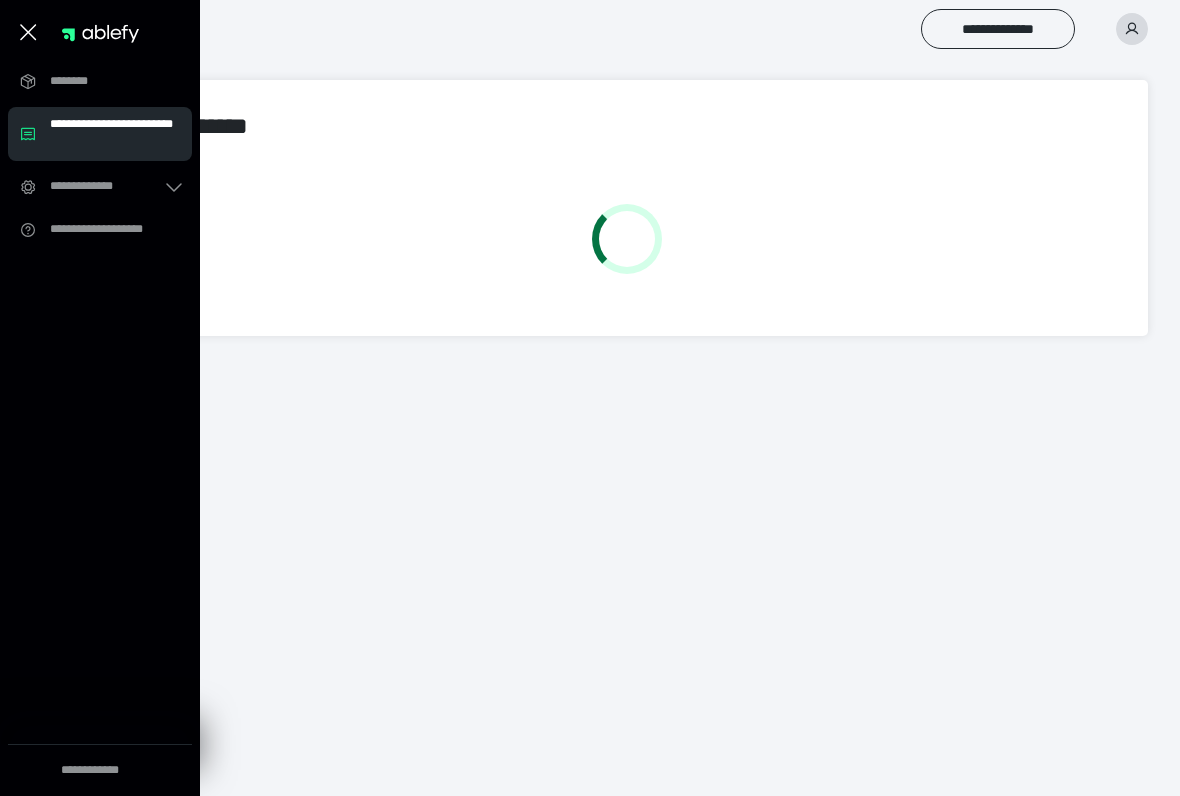 scroll, scrollTop: 0, scrollLeft: 0, axis: both 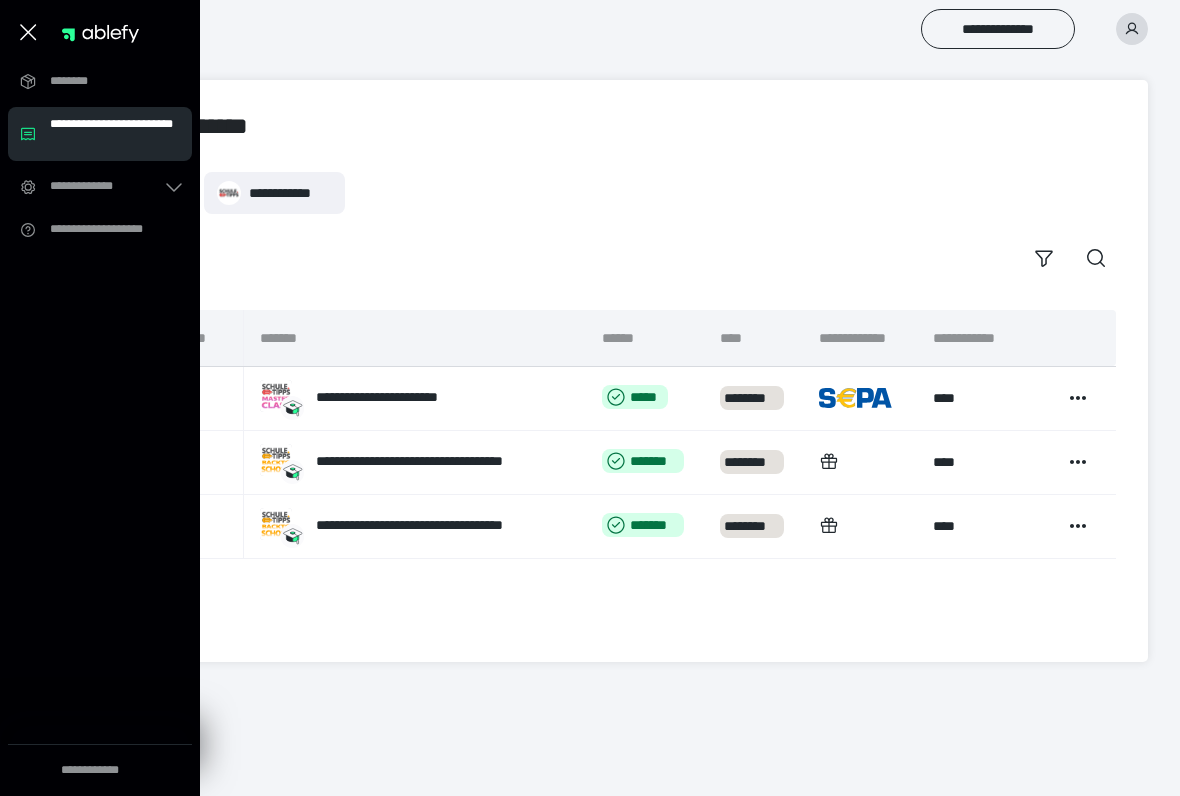click on "**********" at bounding box center [191, 338] 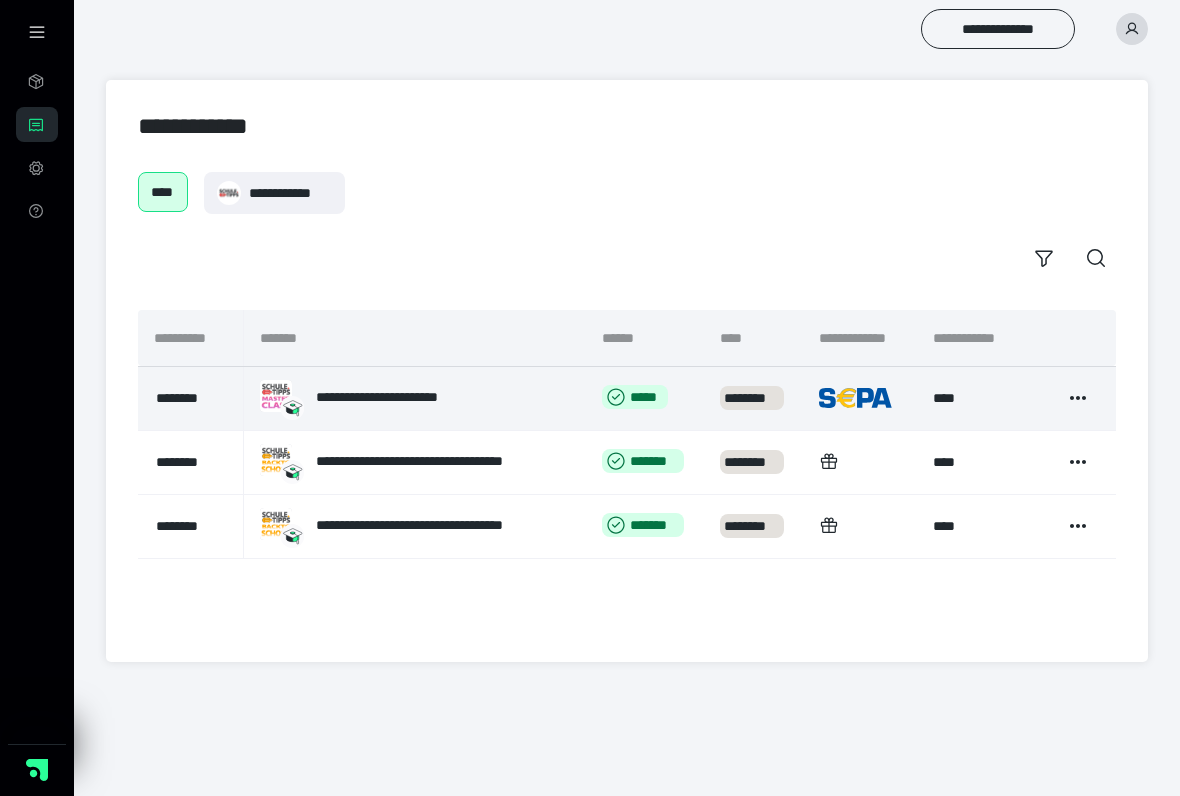 click on "**********" at bounding box center [410, 397] 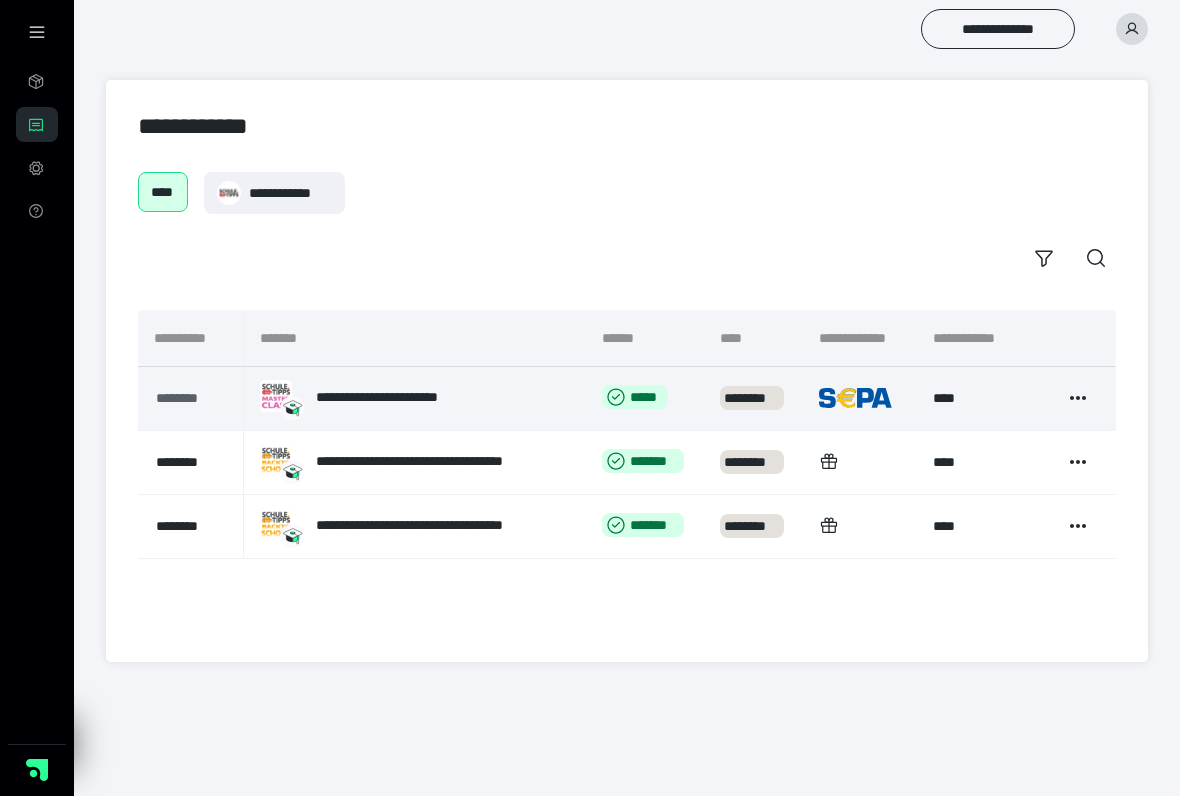 click on "********" at bounding box center [190, 398] 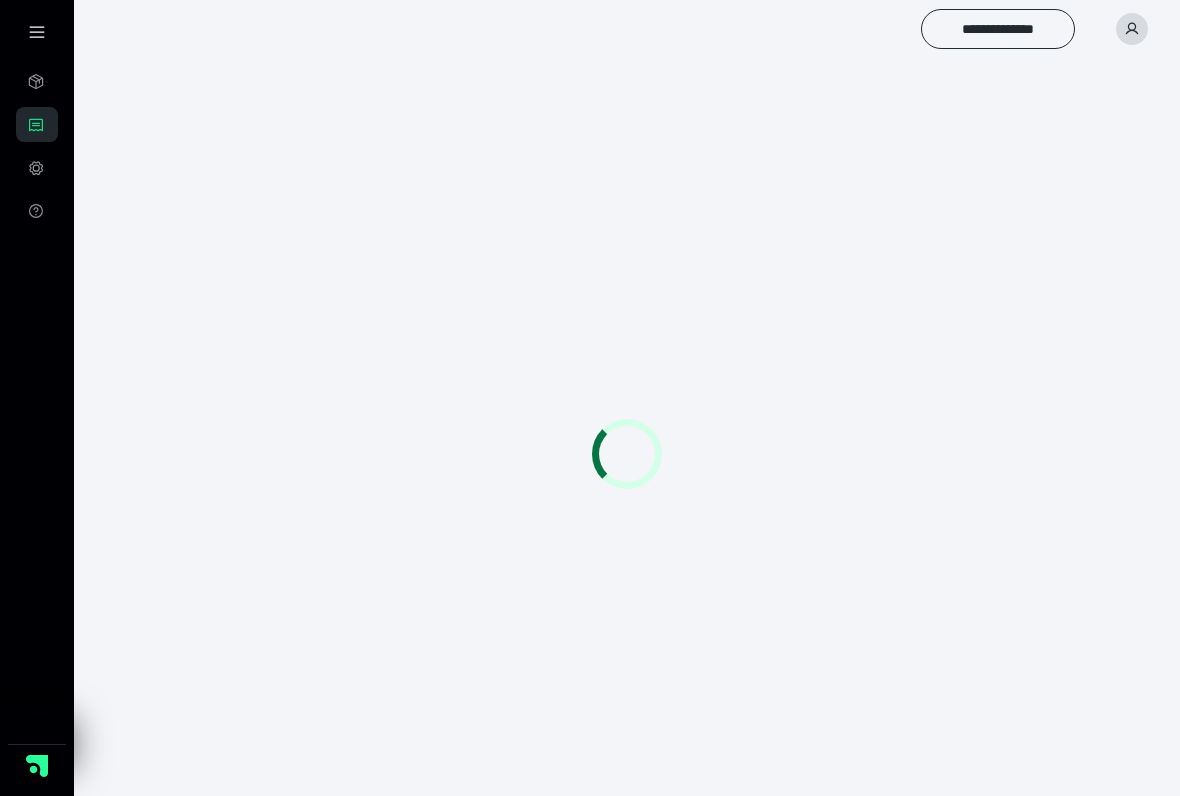 scroll, scrollTop: 0, scrollLeft: 0, axis: both 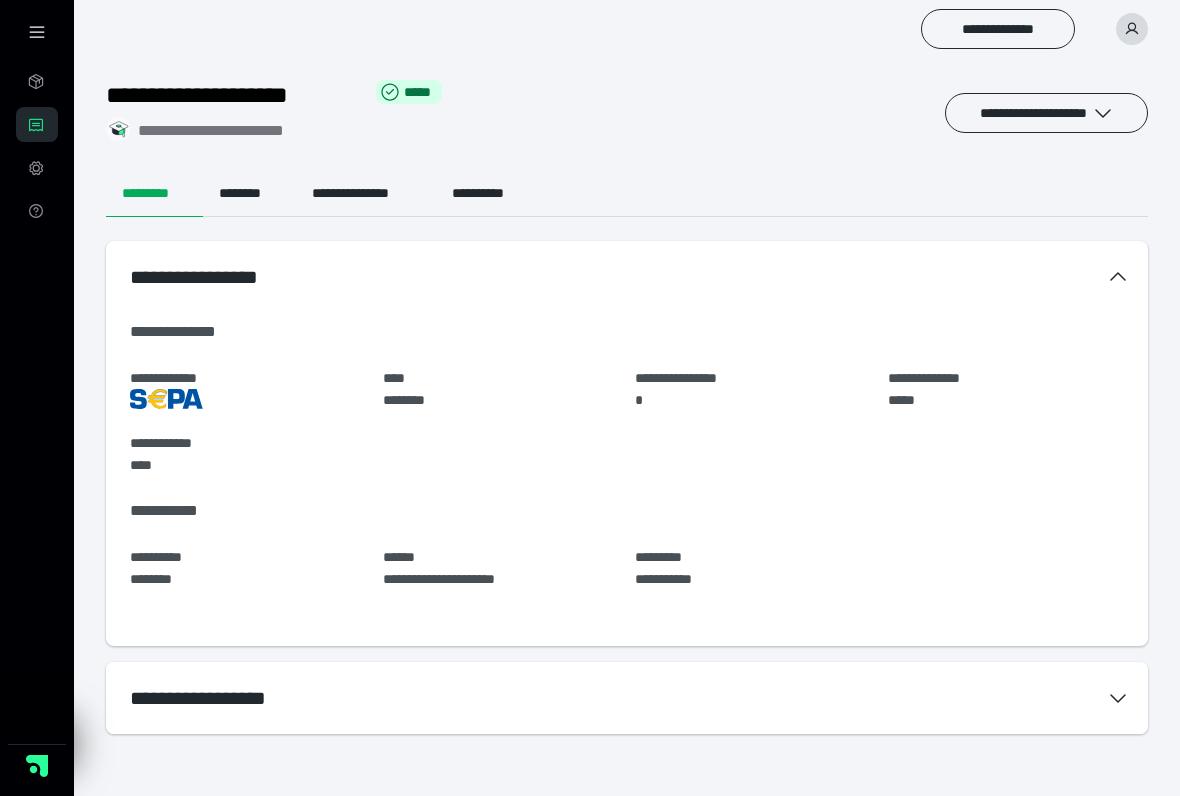 click on "**********" at bounding box center (627, 698) 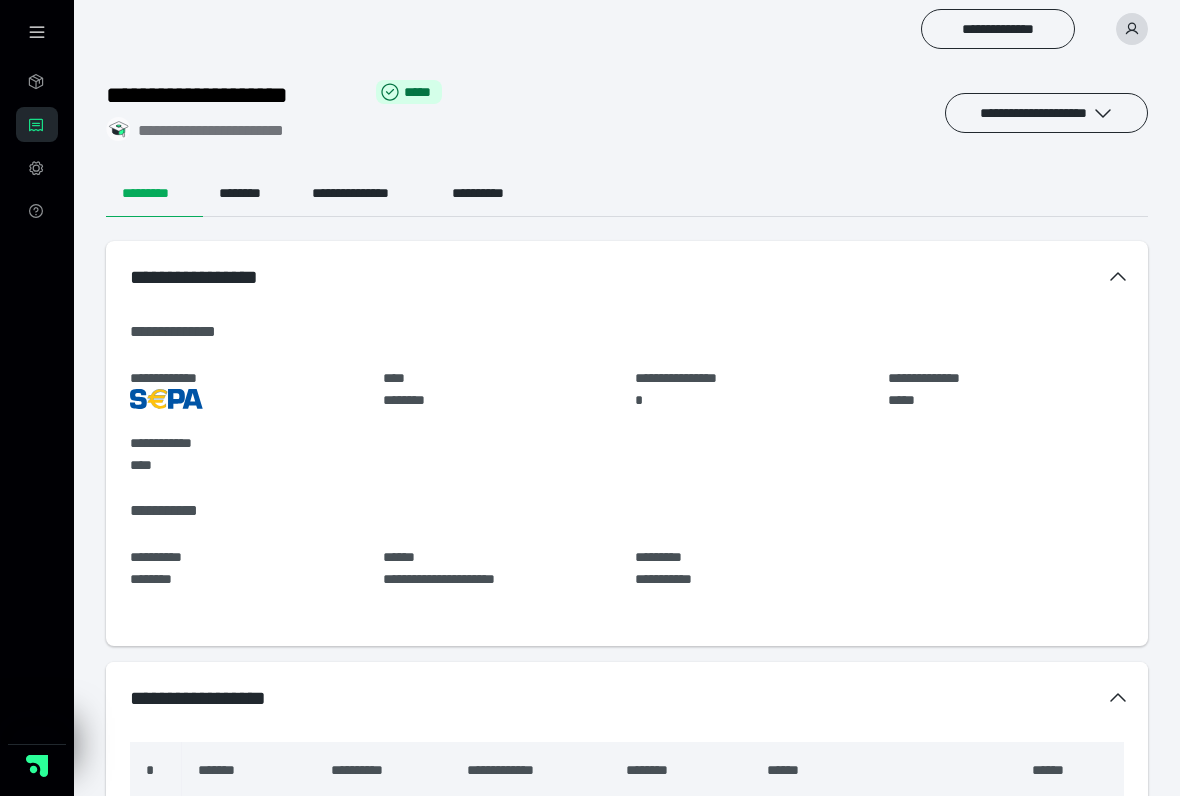 scroll, scrollTop: 118, scrollLeft: 0, axis: vertical 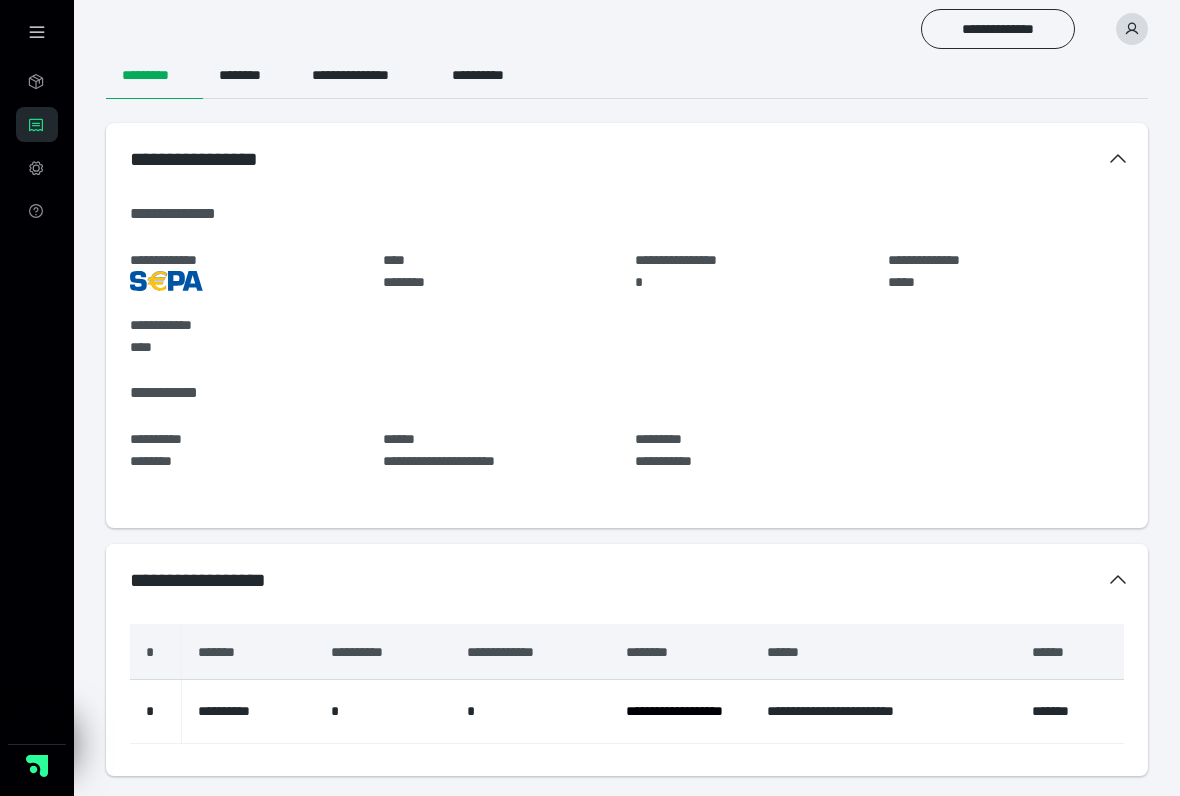 click on "**********" at bounding box center [627, 580] 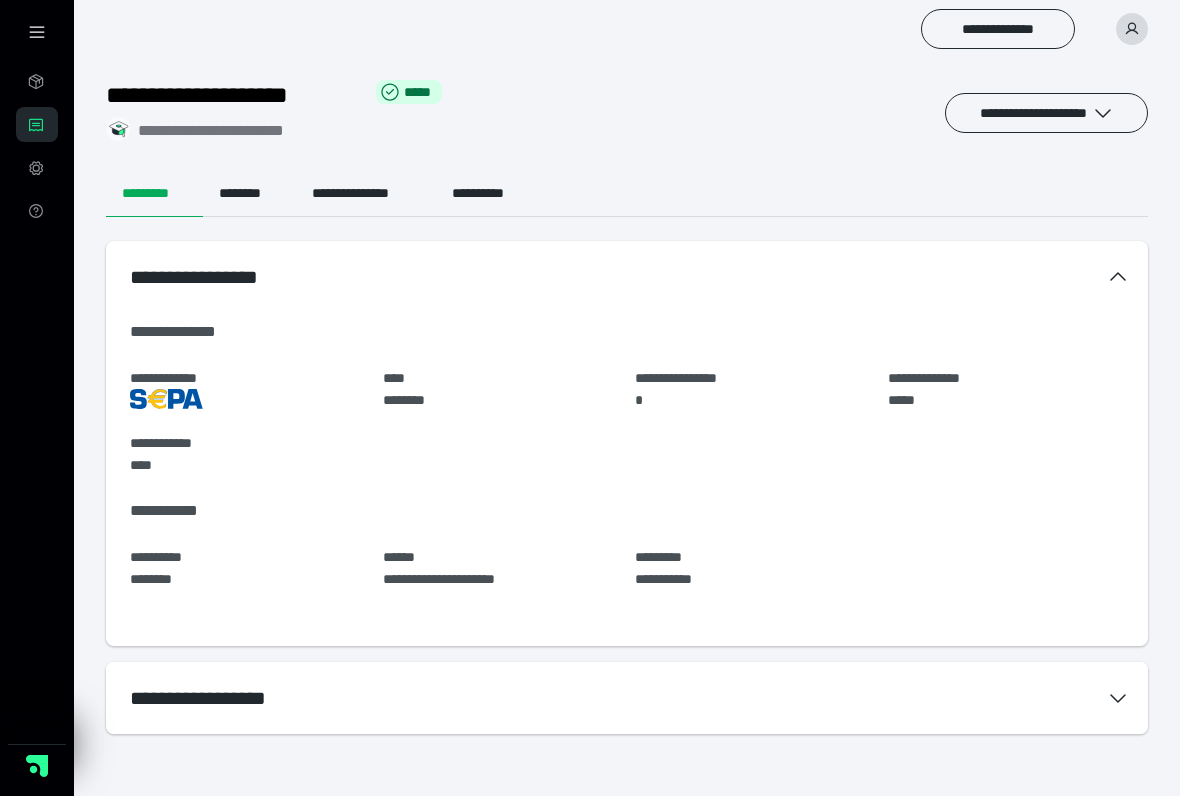 click on "**********" at bounding box center (627, 698) 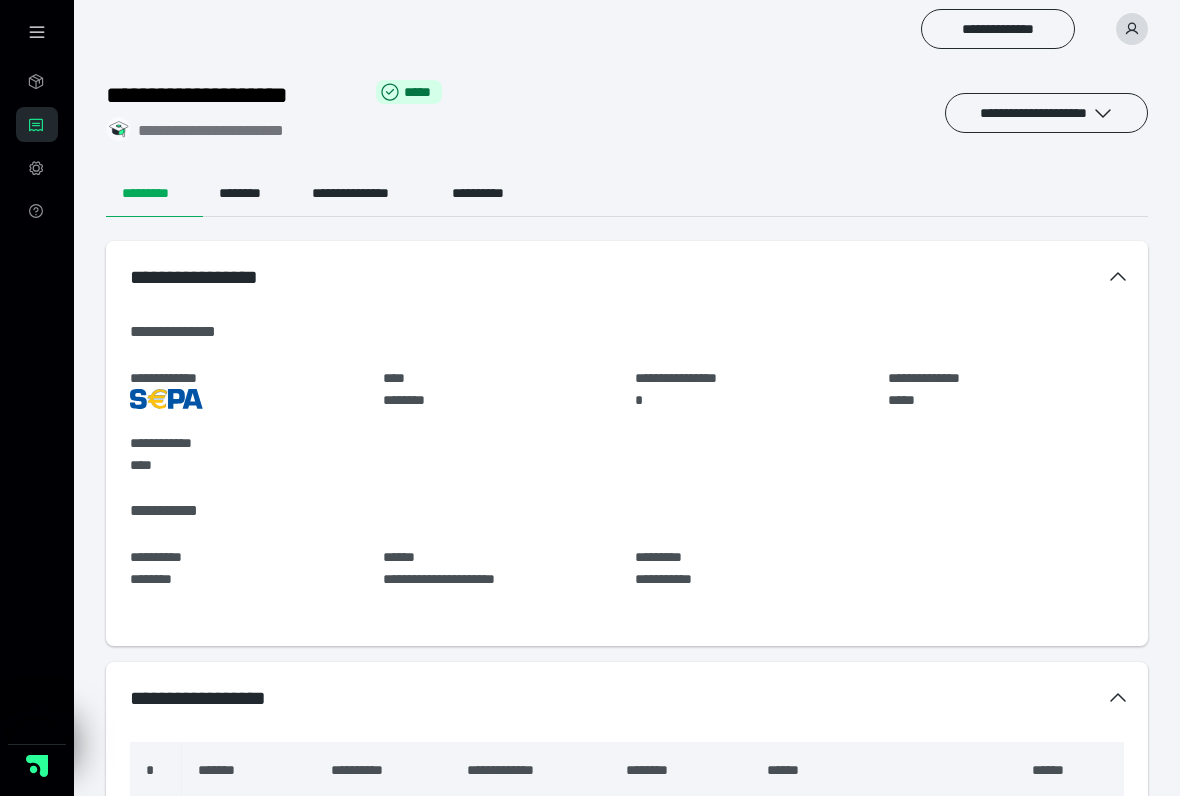 click on "**********" at bounding box center [627, 277] 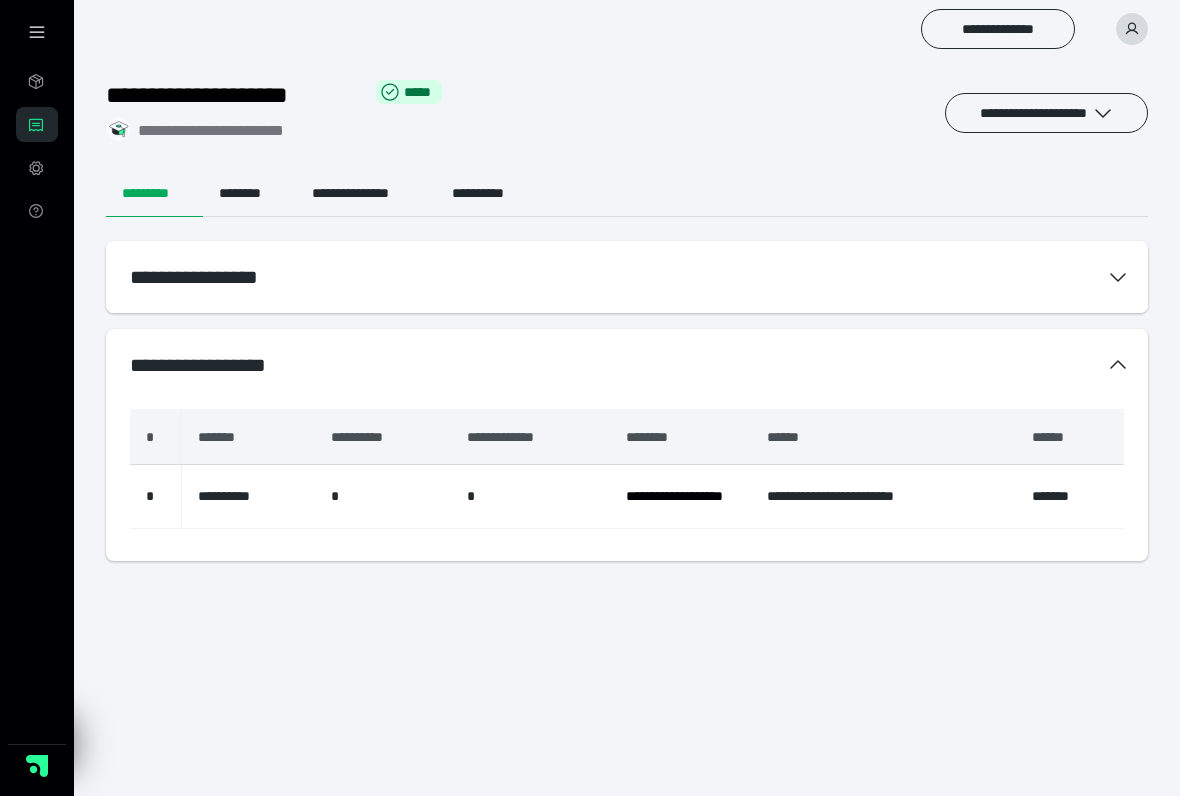 click on "**********" at bounding box center (627, 277) 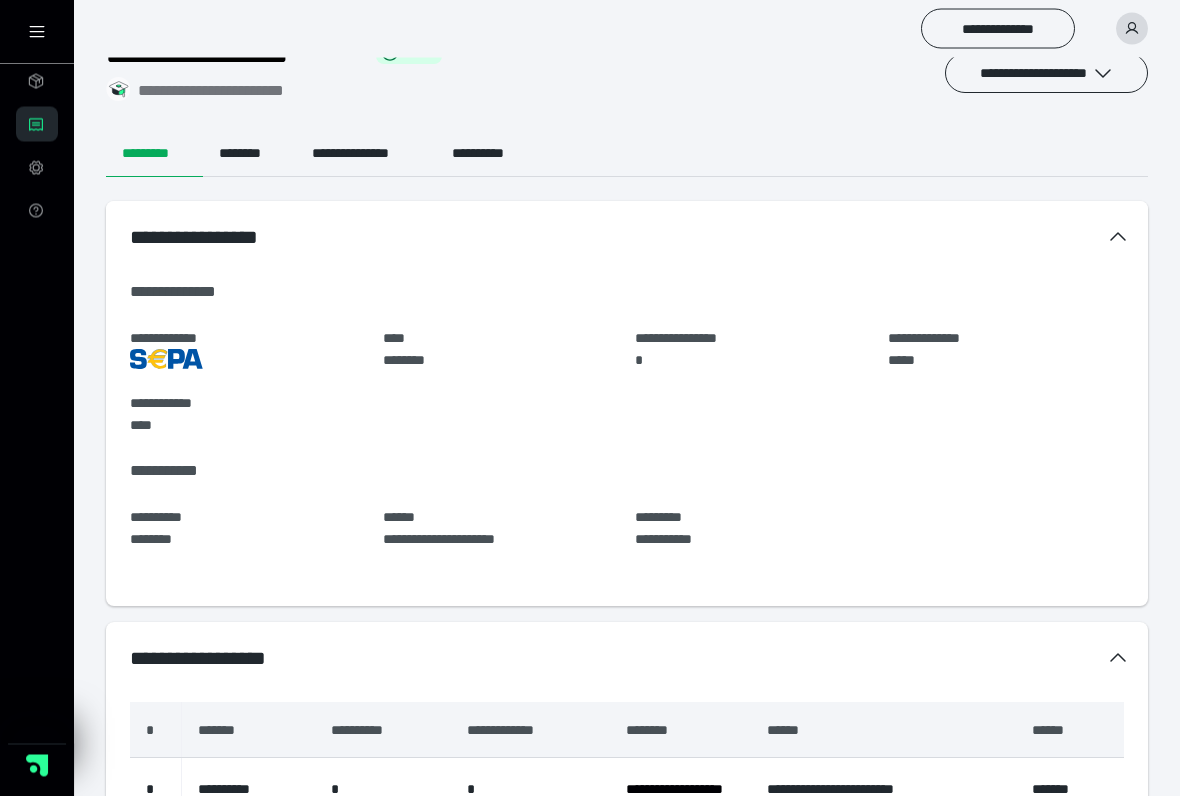 scroll, scrollTop: 0, scrollLeft: 0, axis: both 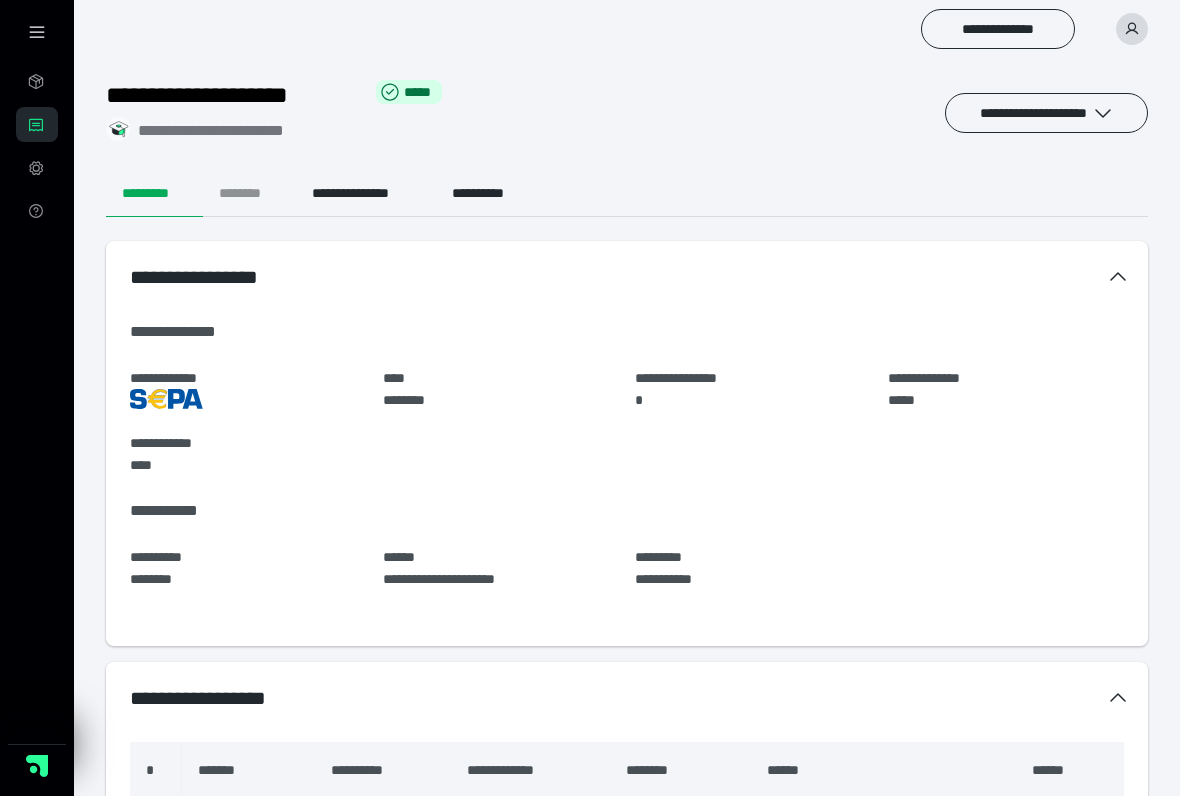 click on "********" at bounding box center (249, 193) 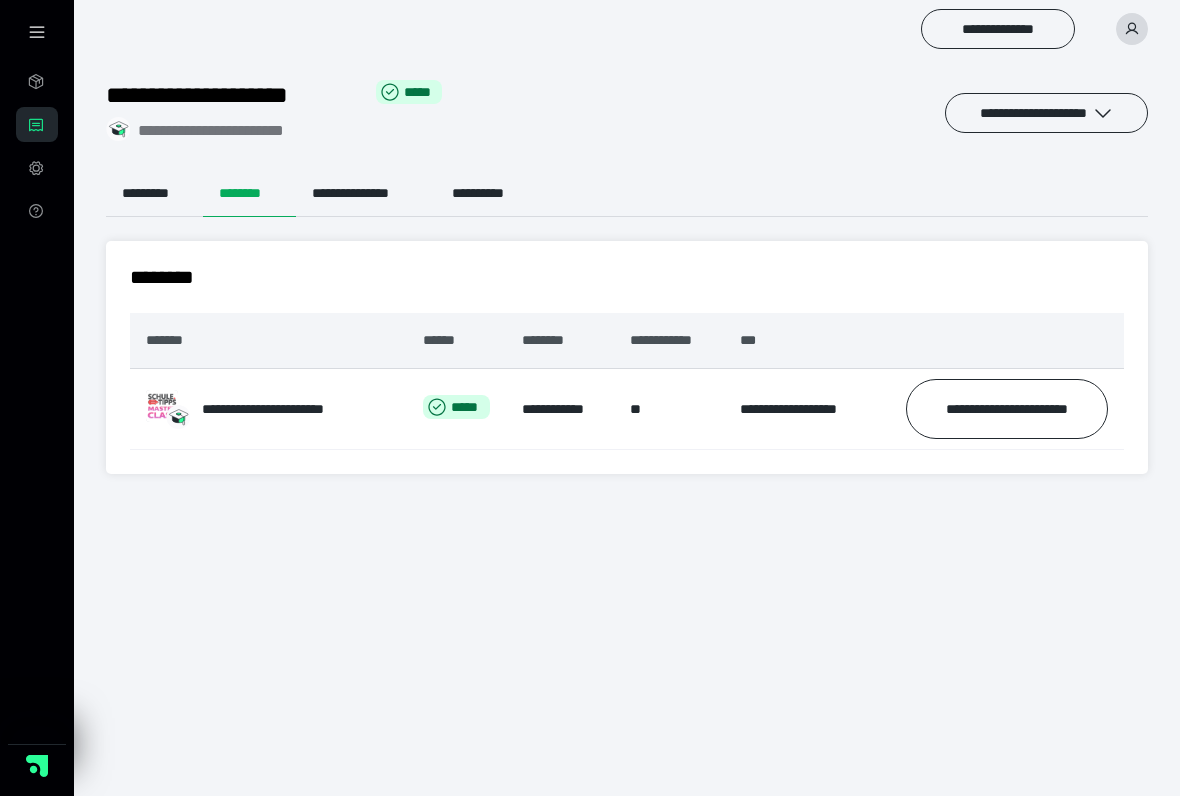 click on "**********" at bounding box center [37, 430] 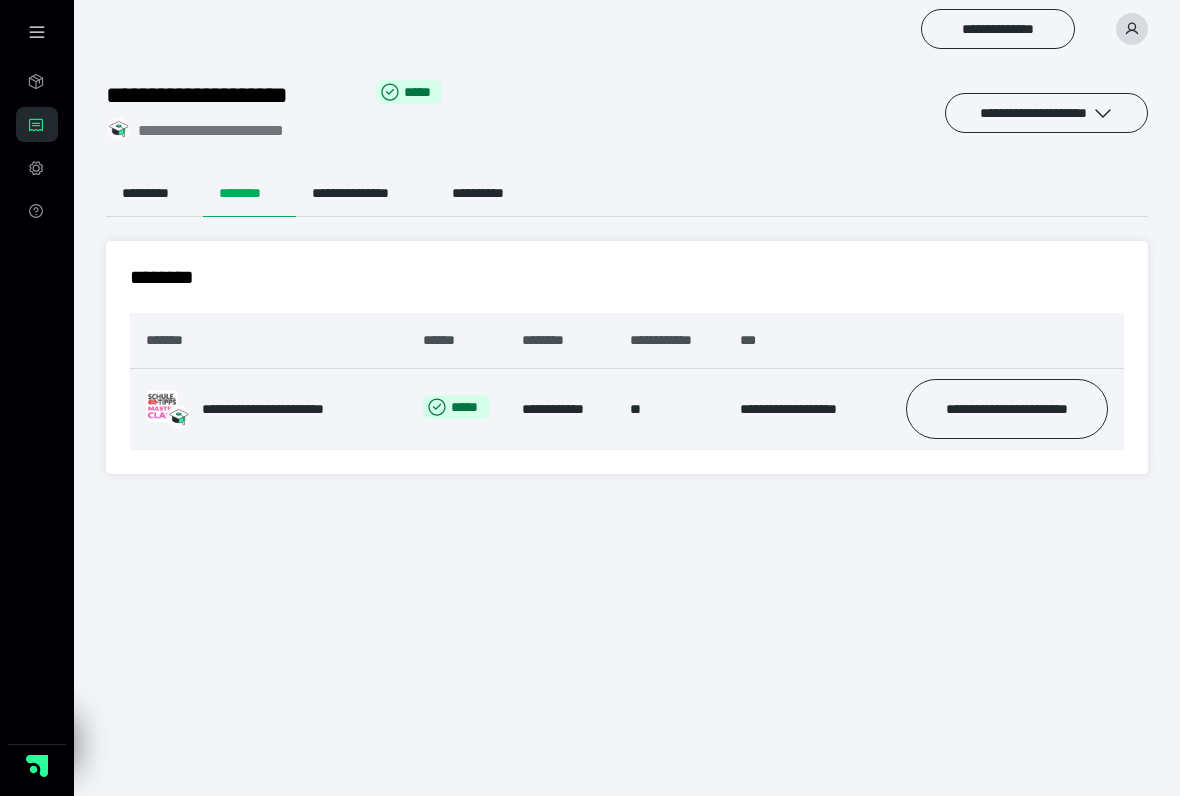click at bounding box center (162, 406) 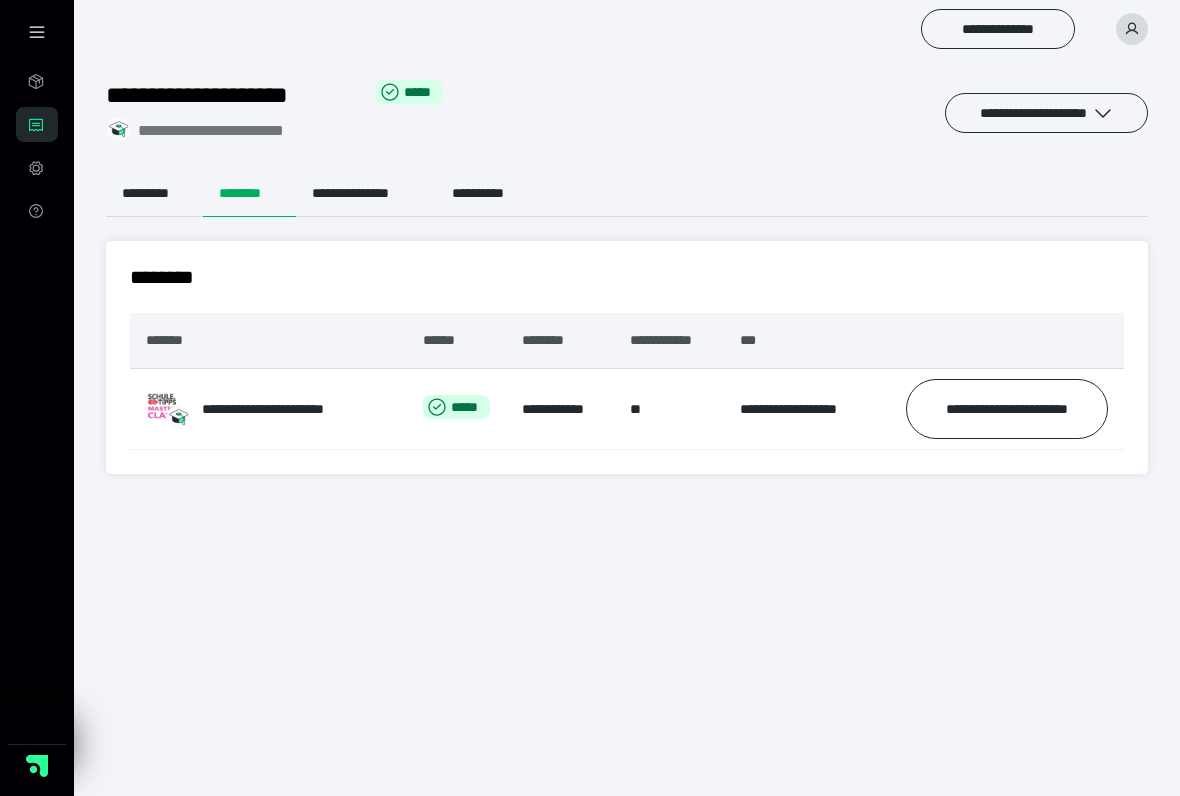 click on "**********" at bounding box center (590, 249) 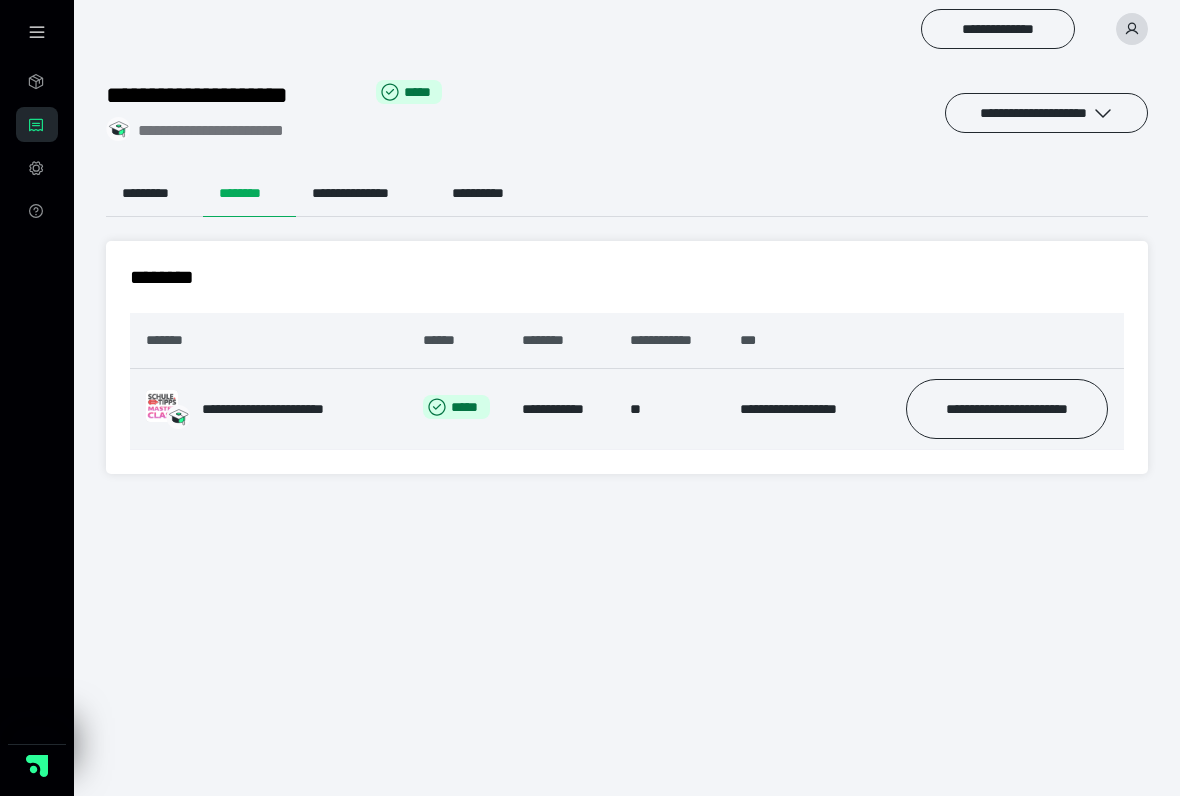 click at bounding box center (162, 406) 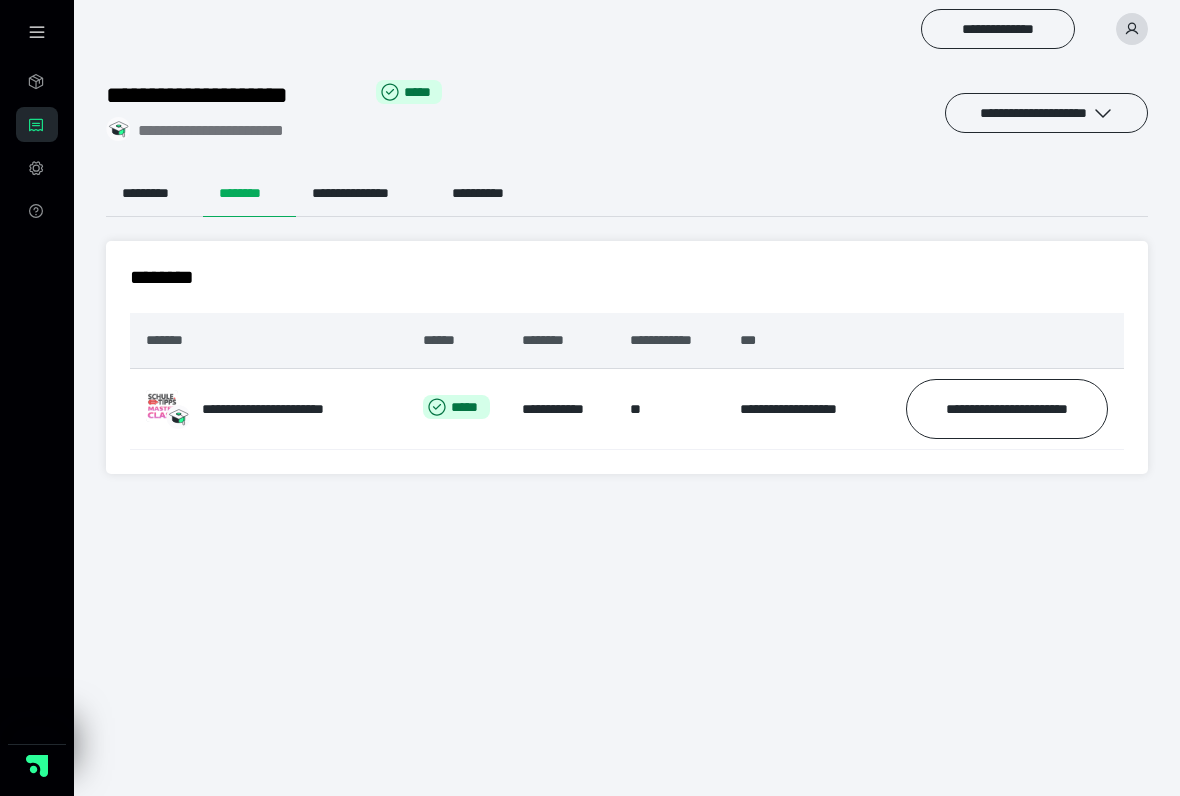 click on "**********" at bounding box center (627, 357) 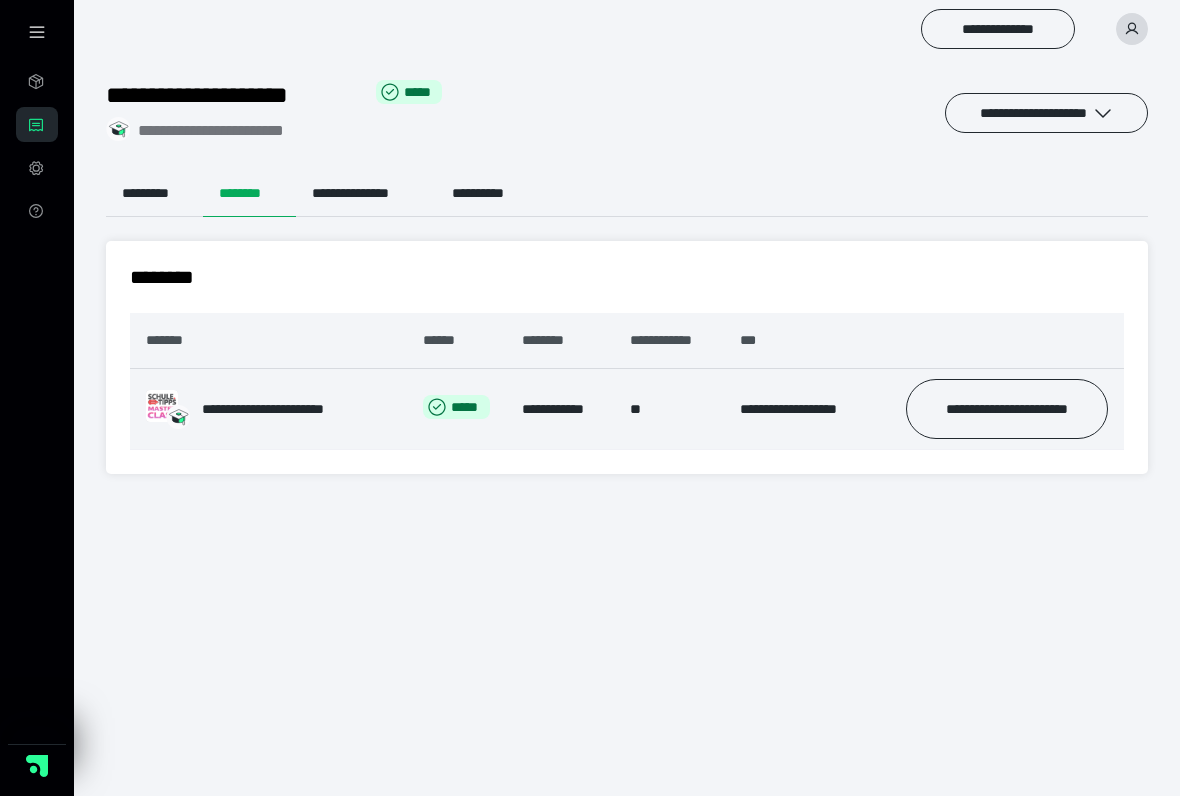 click on "**********" at bounding box center (296, 409) 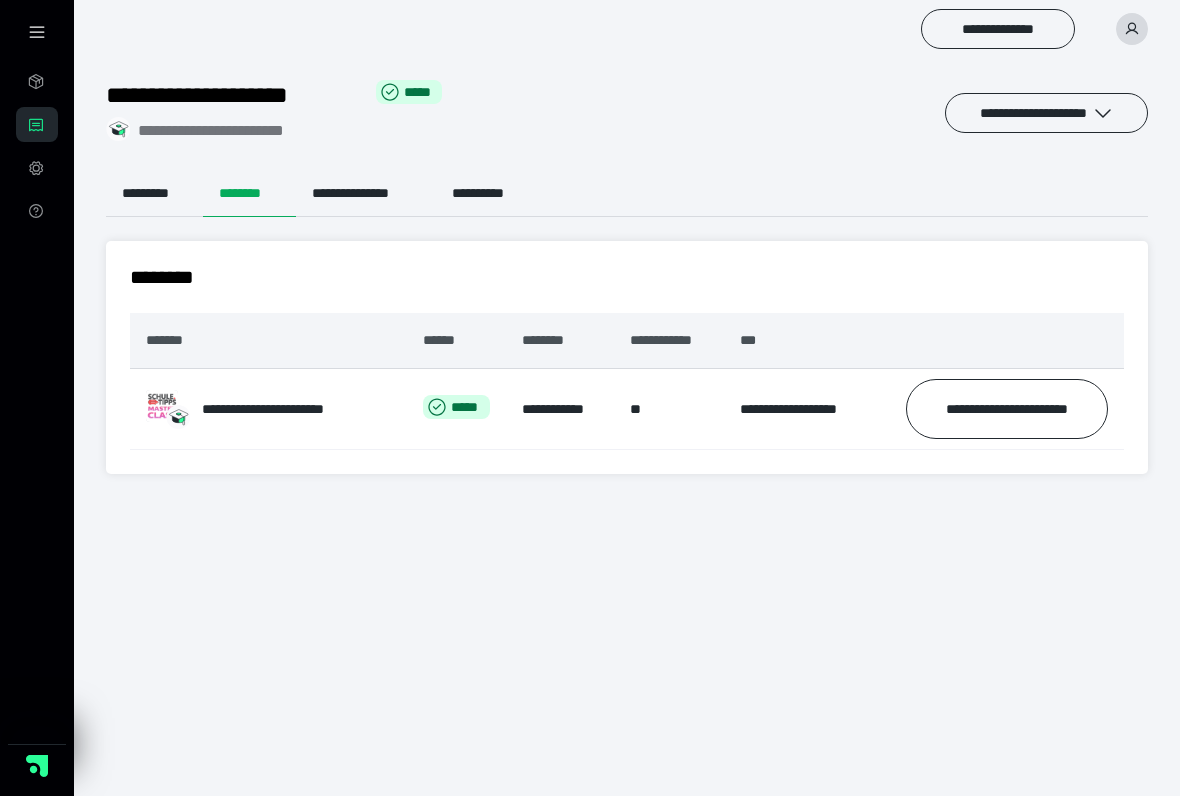 click on "**********" at bounding box center [627, 357] 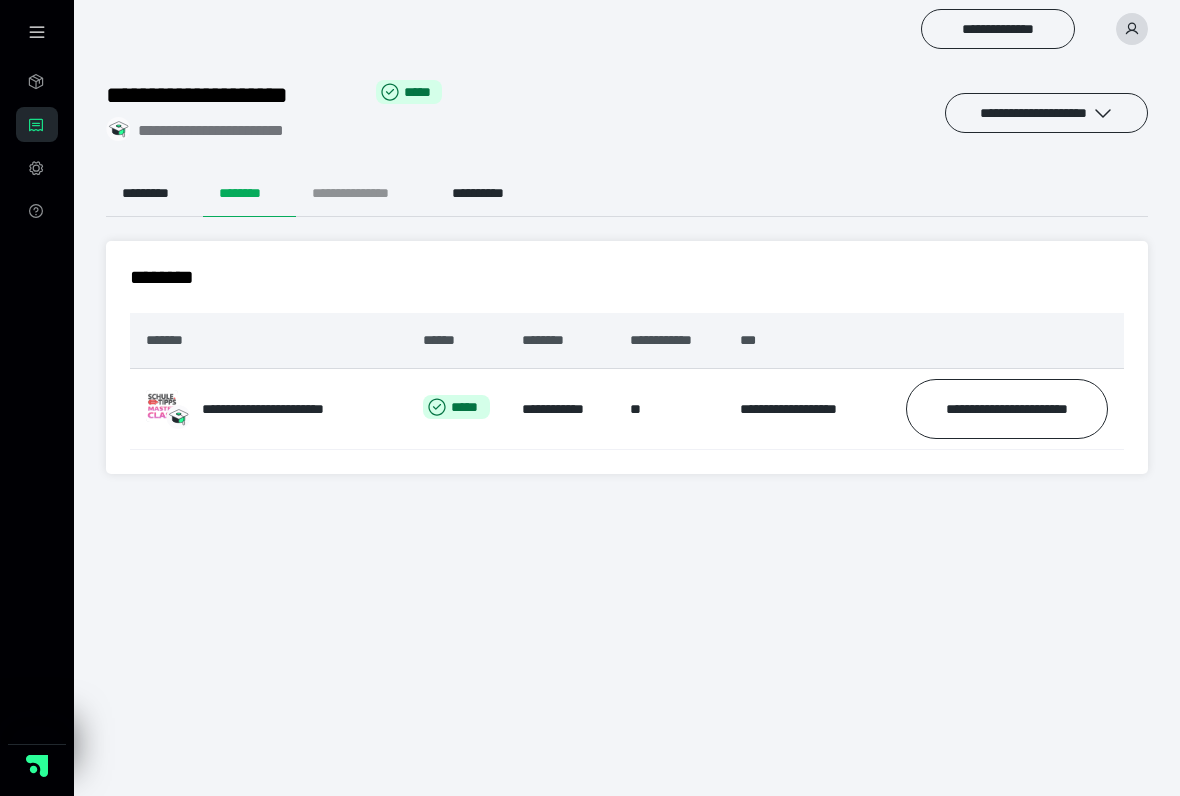 click on "**********" at bounding box center [366, 193] 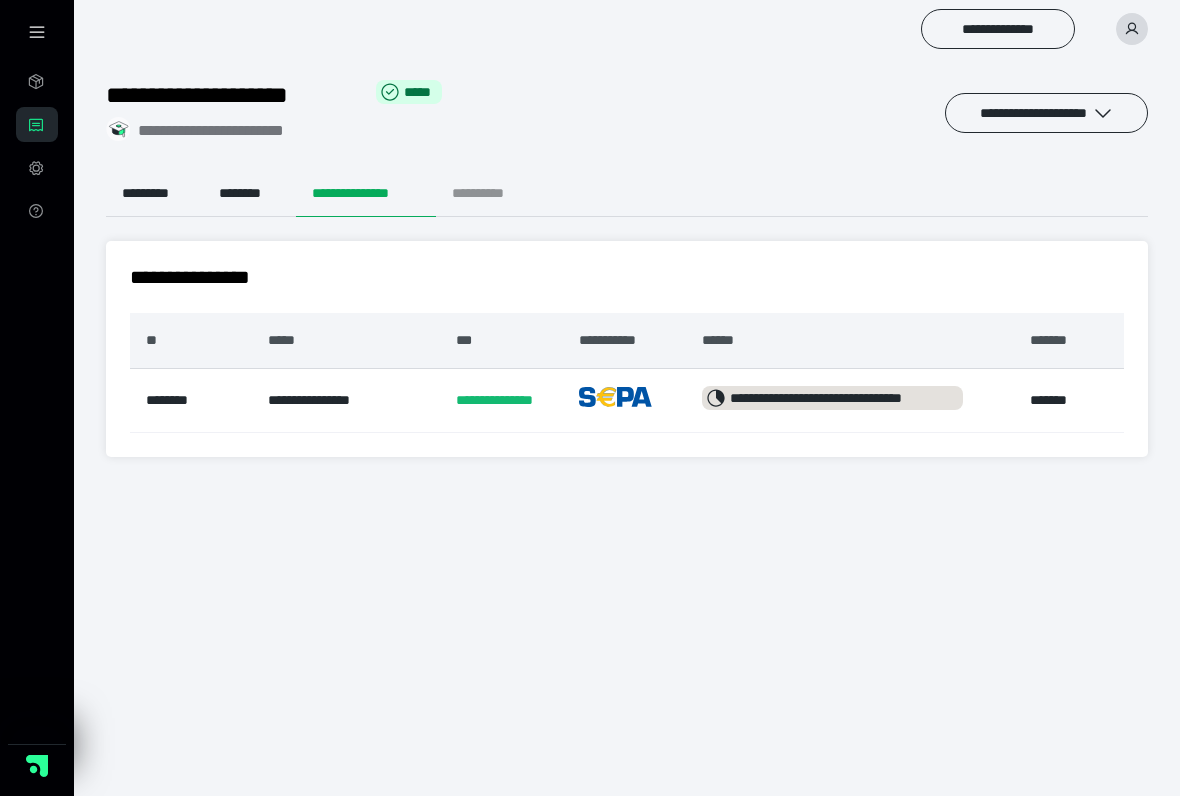 click on "**********" at bounding box center (494, 193) 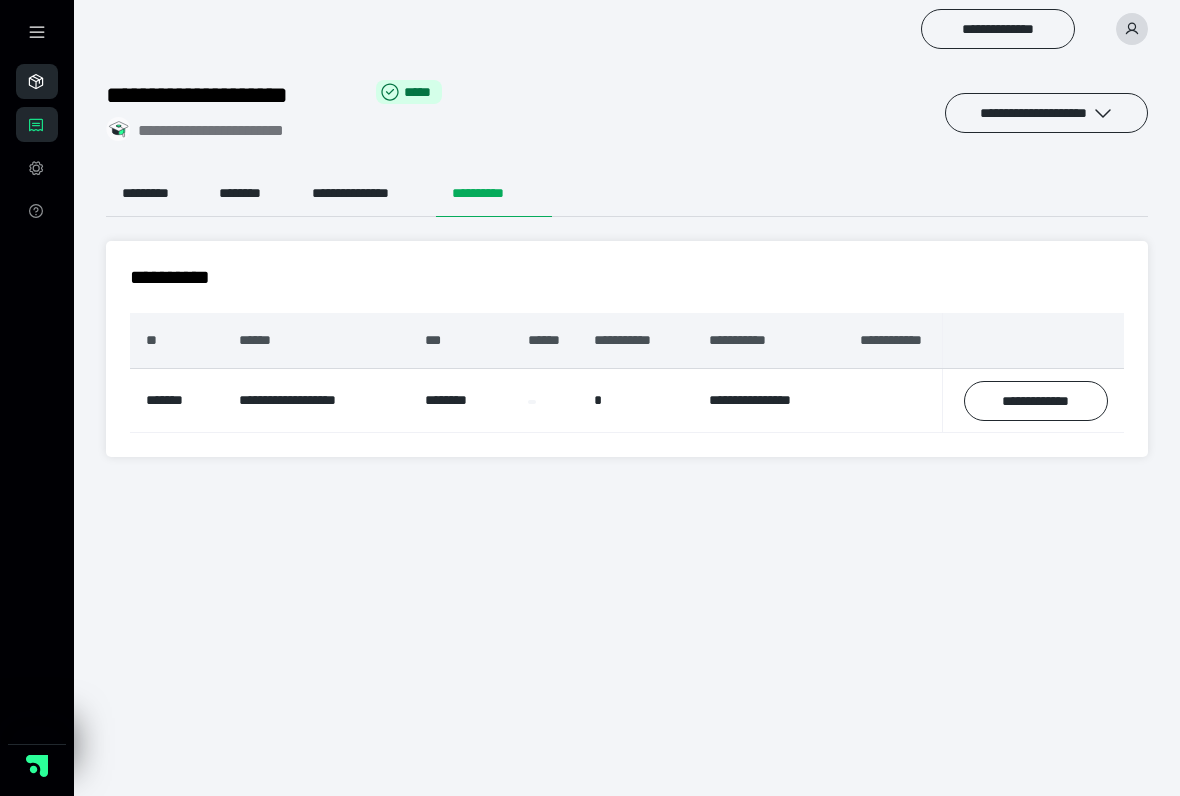 click on "********" at bounding box center (37, 81) 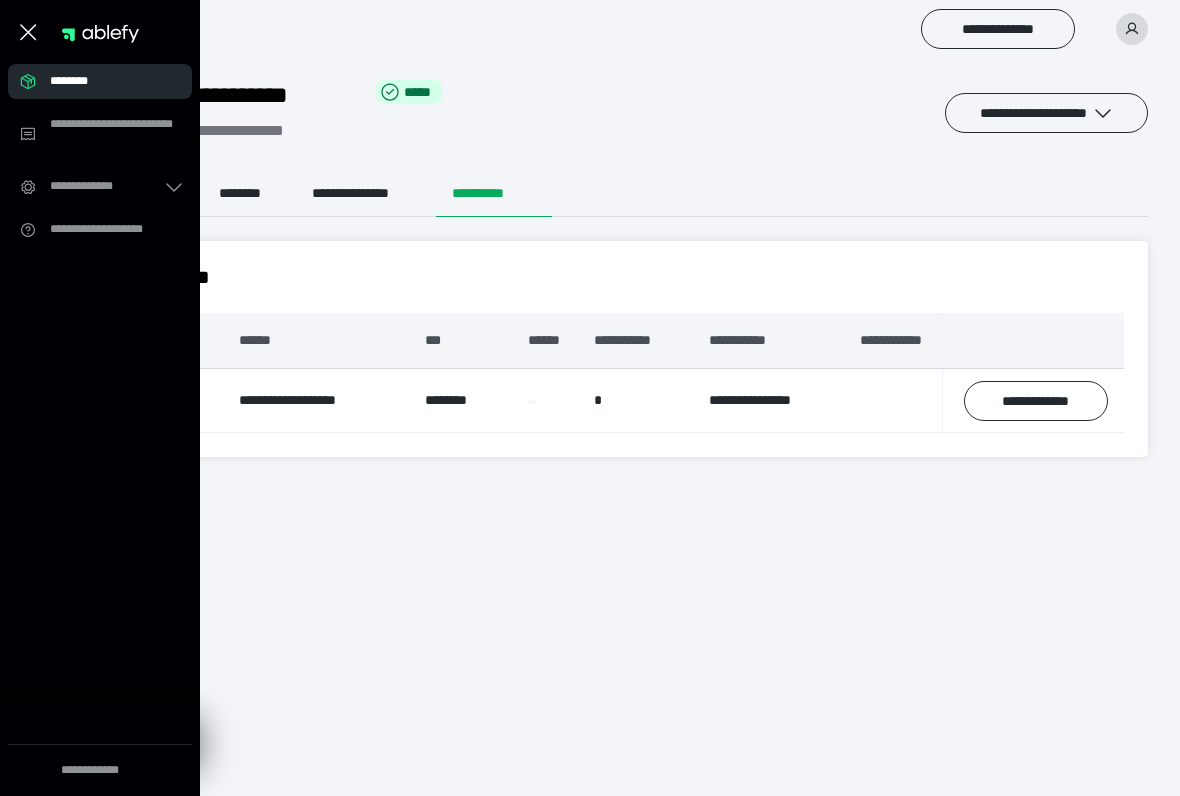 click on "********" at bounding box center [100, 81] 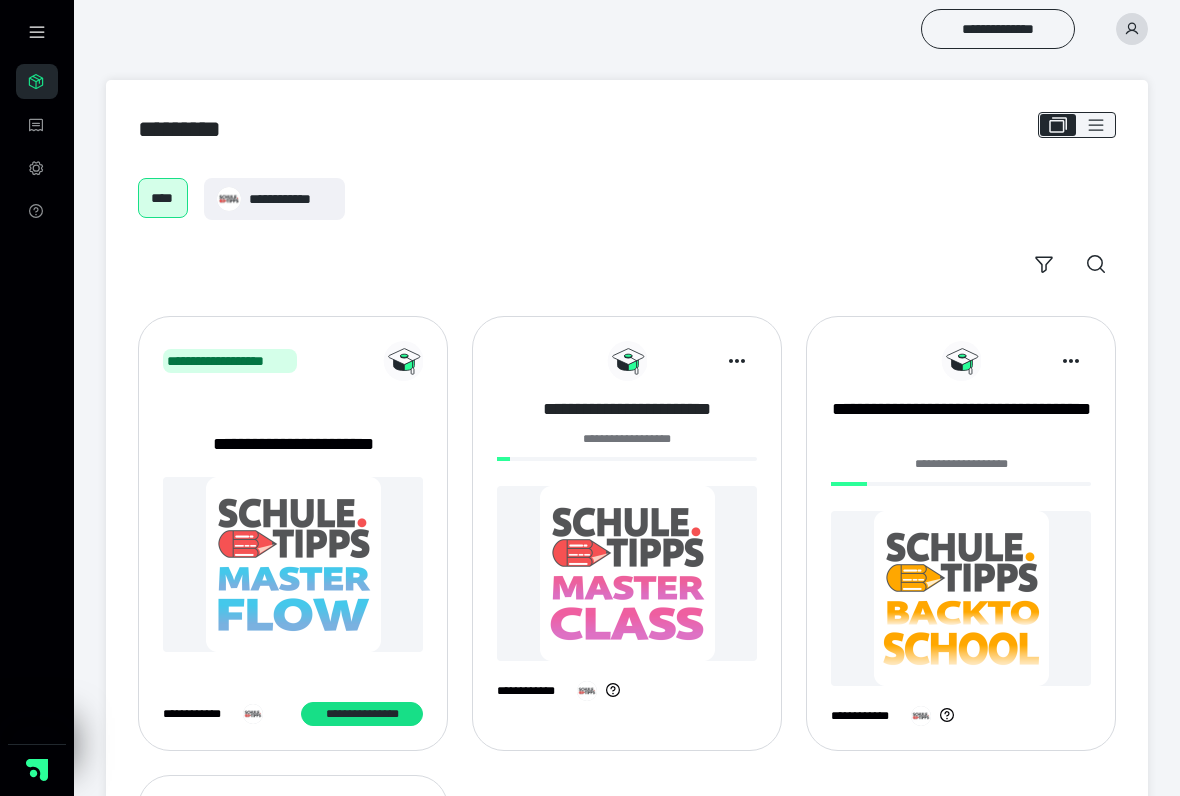 click on "**********" at bounding box center [627, 409] 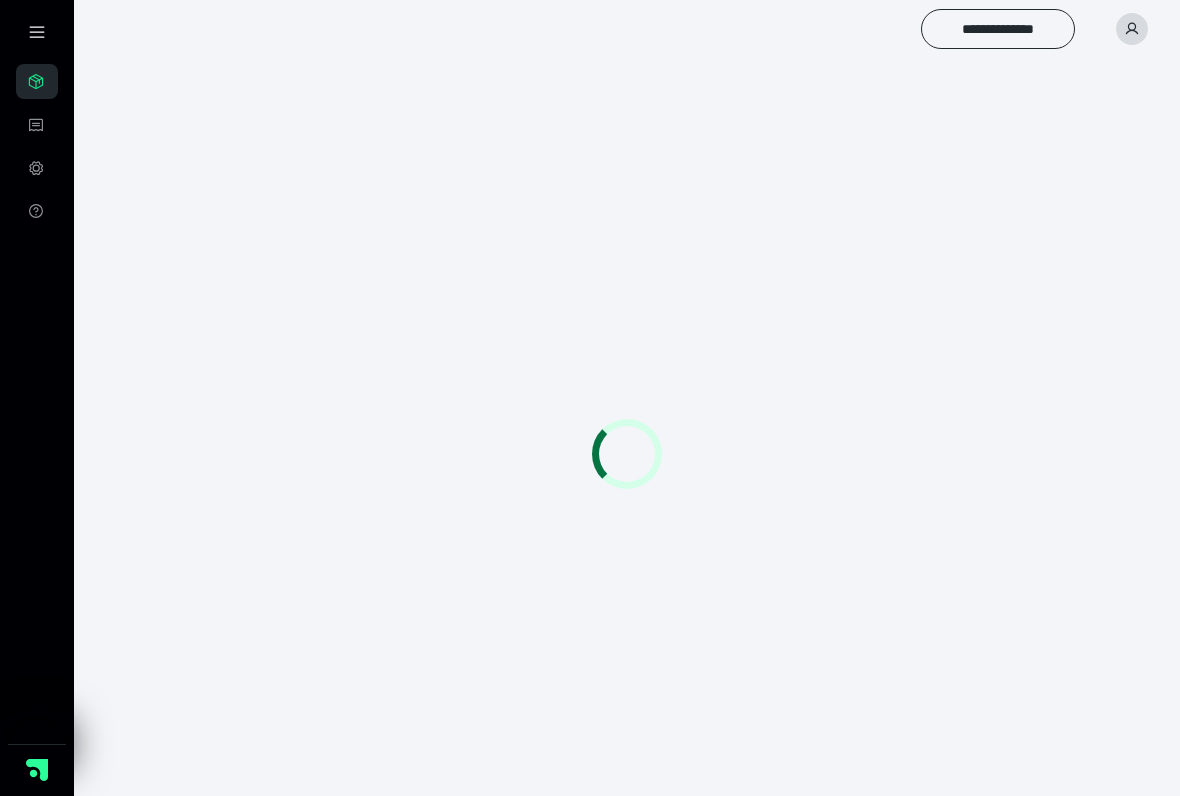 scroll, scrollTop: 0, scrollLeft: 0, axis: both 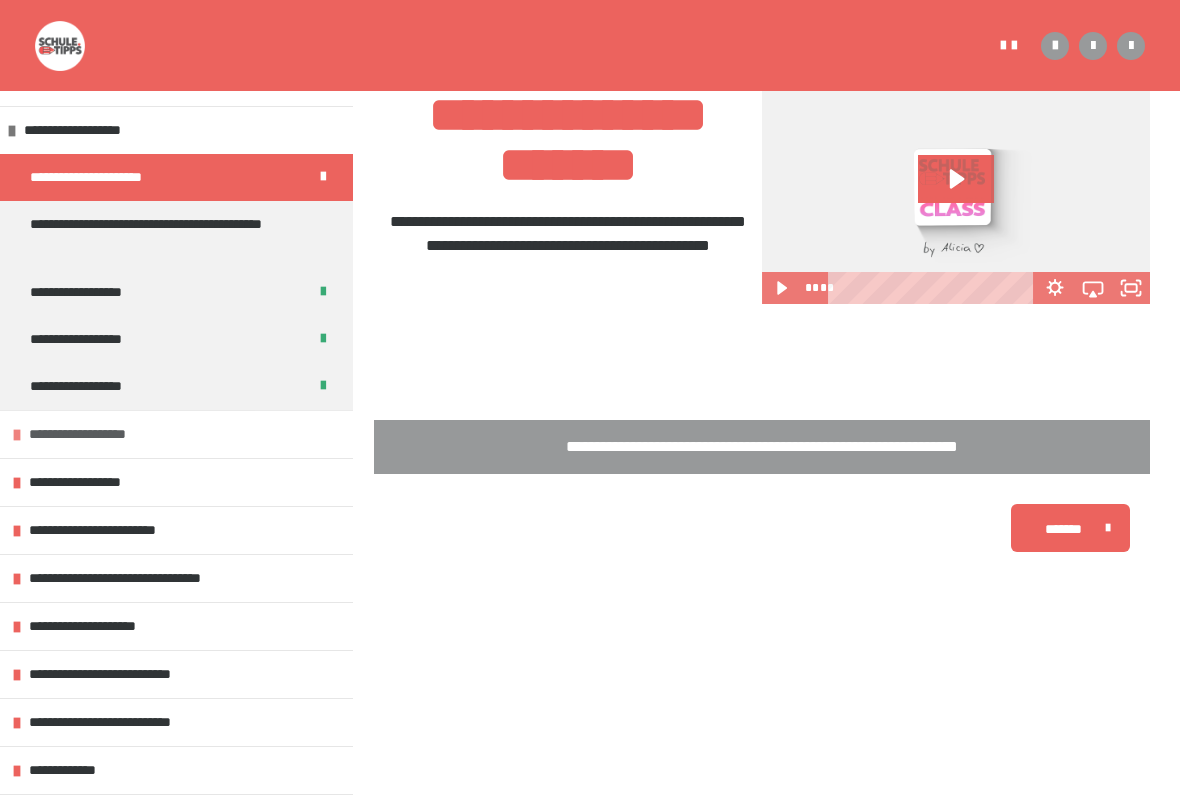 click on "**********" at bounding box center (95, 434) 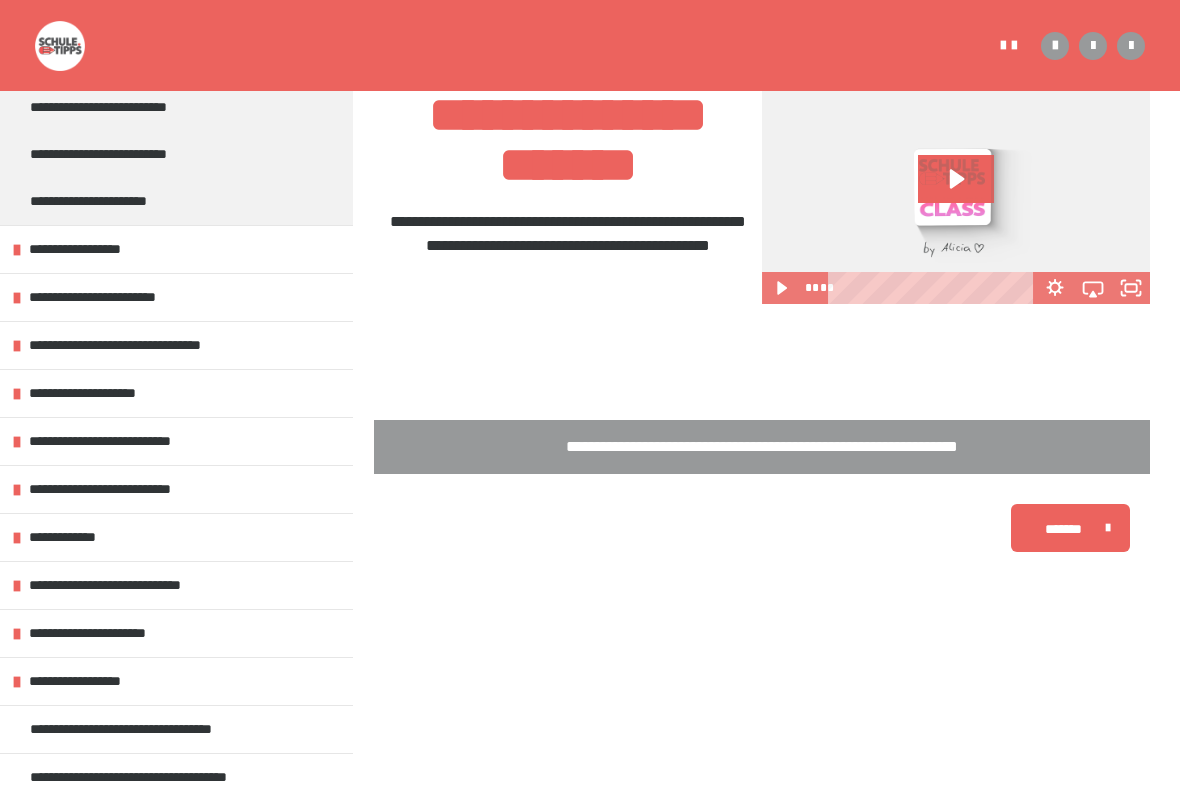 scroll, scrollTop: 609, scrollLeft: 0, axis: vertical 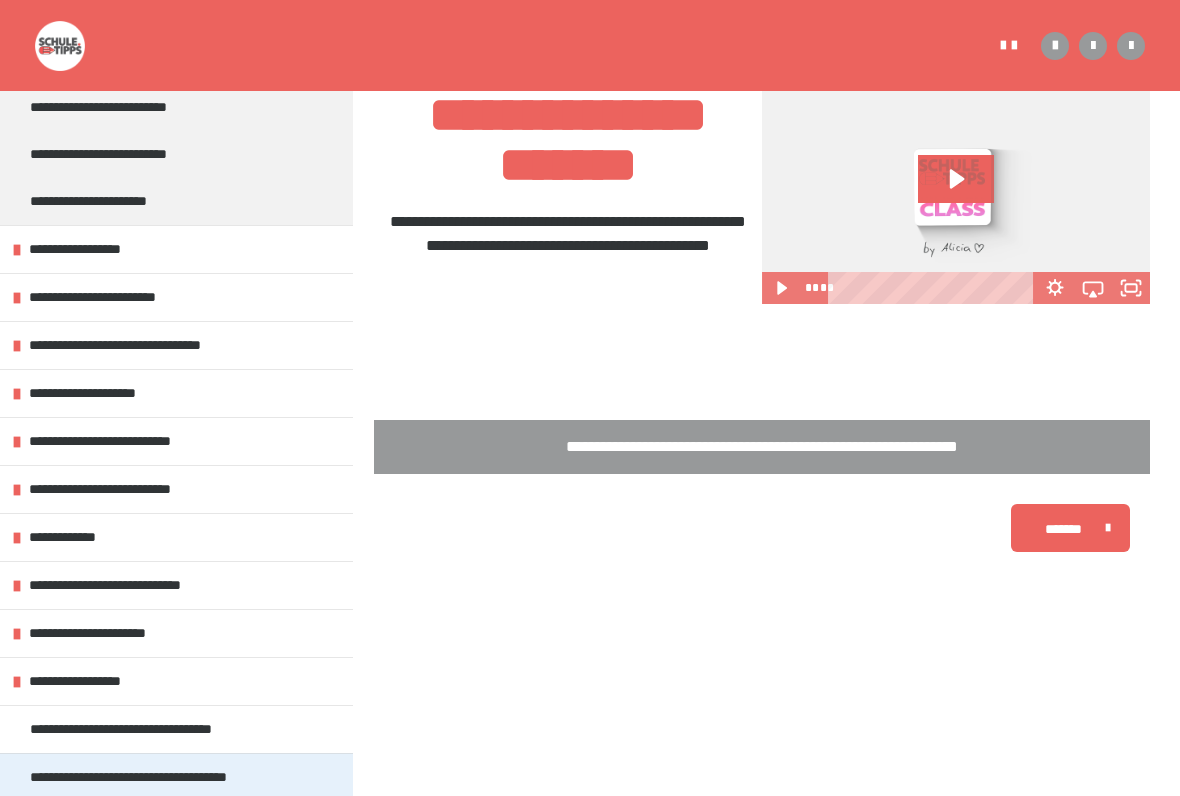 click on "**********" at bounding box center (161, 777) 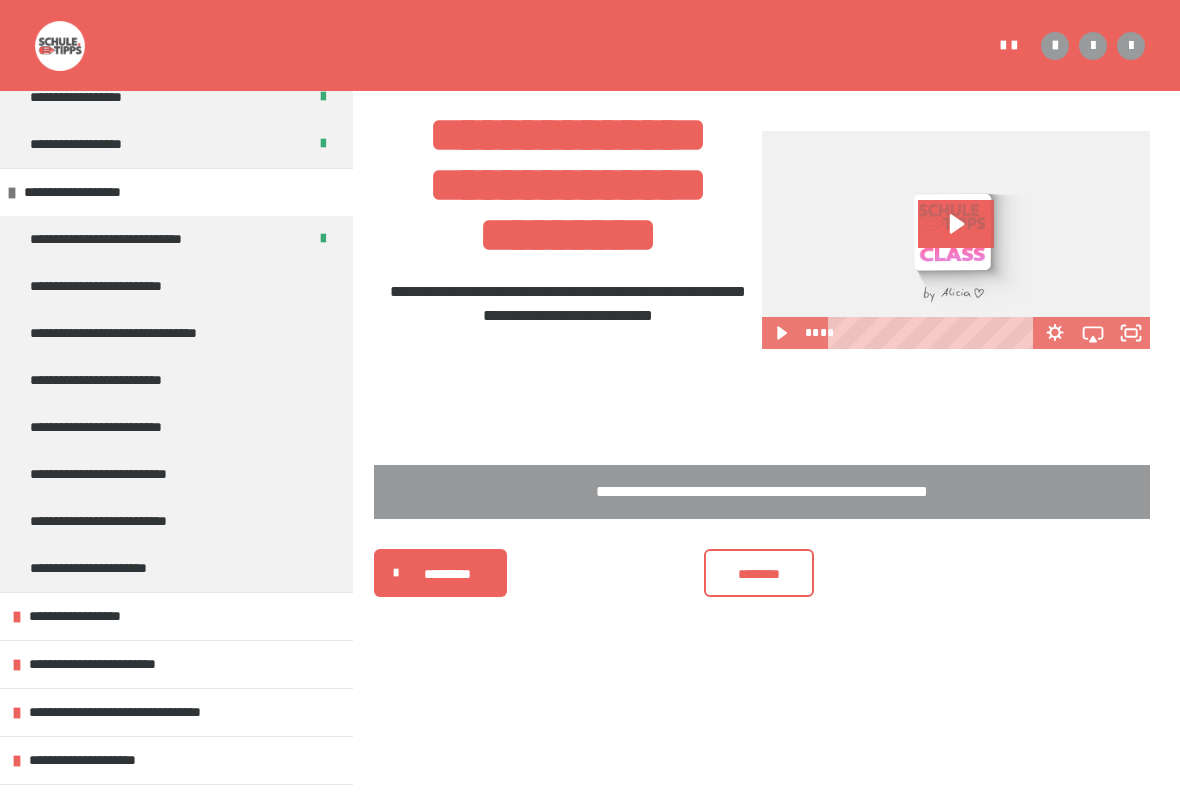 scroll, scrollTop: 239, scrollLeft: 0, axis: vertical 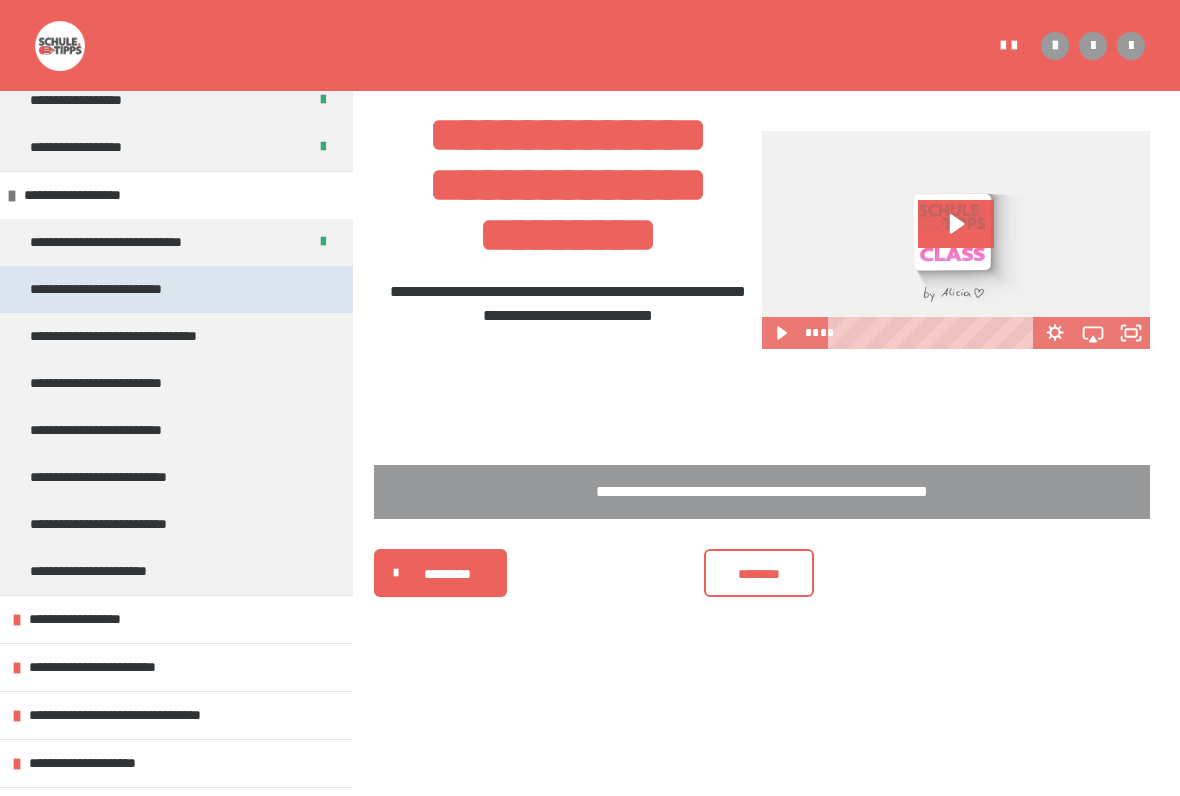 click on "**********" at bounding box center (114, 289) 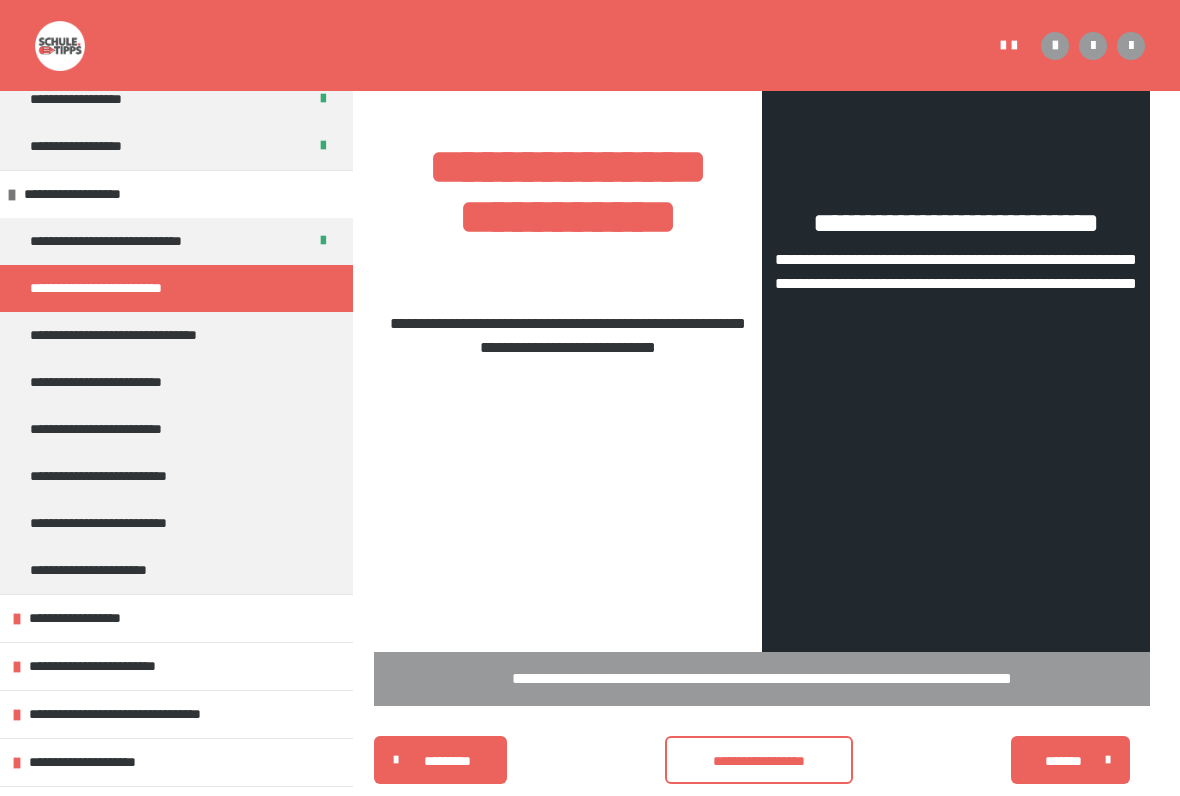 scroll, scrollTop: 602, scrollLeft: 0, axis: vertical 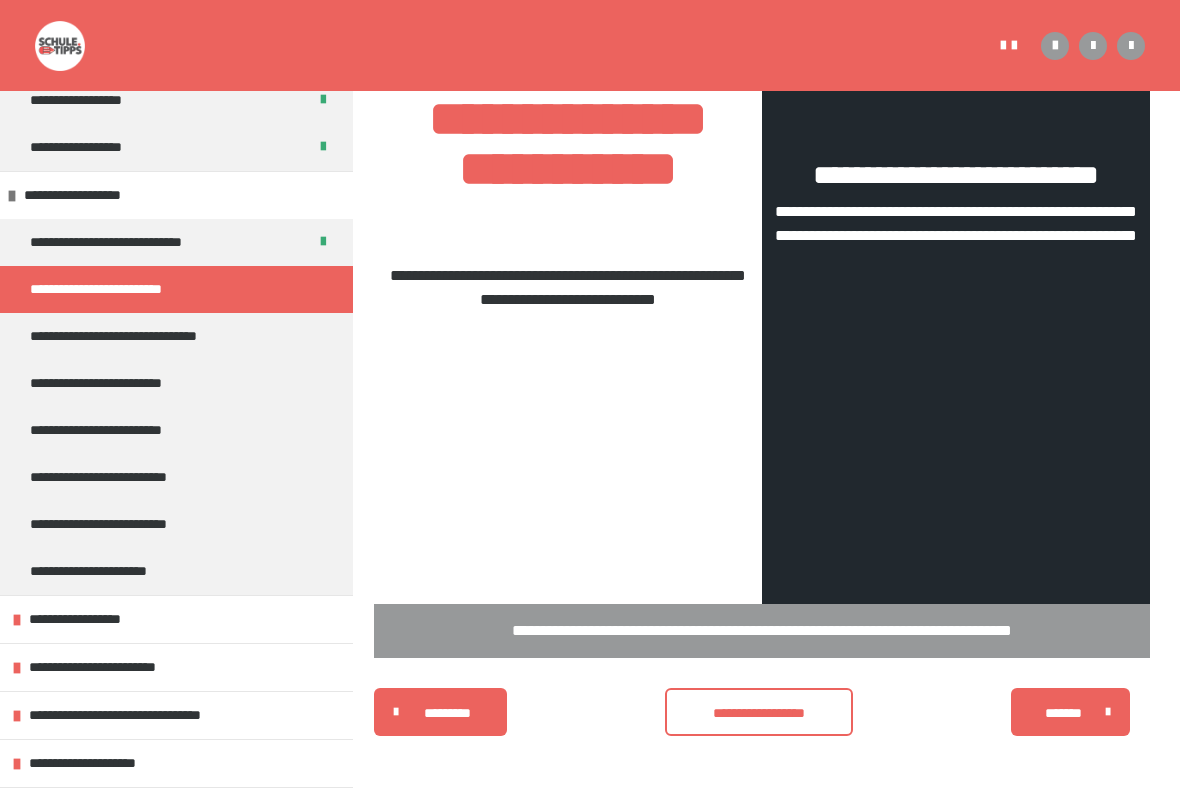 click on "**********" at bounding box center [955, 175] 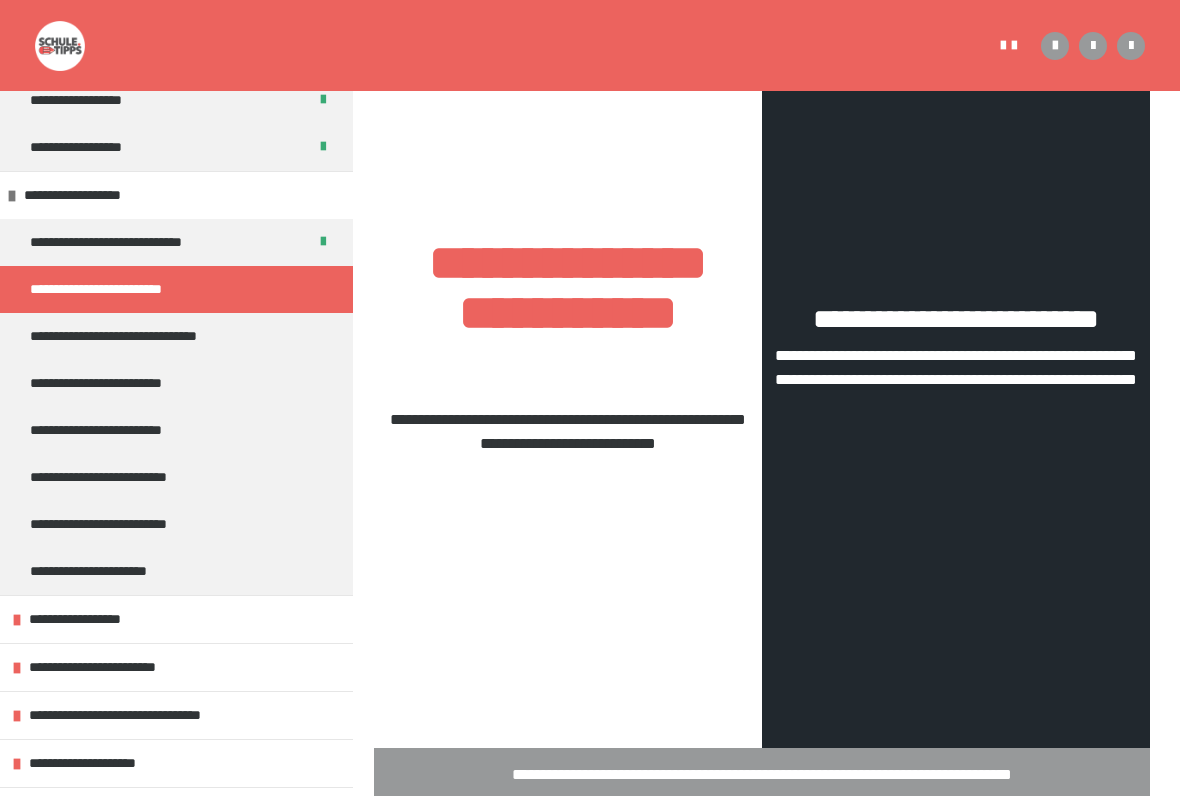 scroll, scrollTop: 440, scrollLeft: 0, axis: vertical 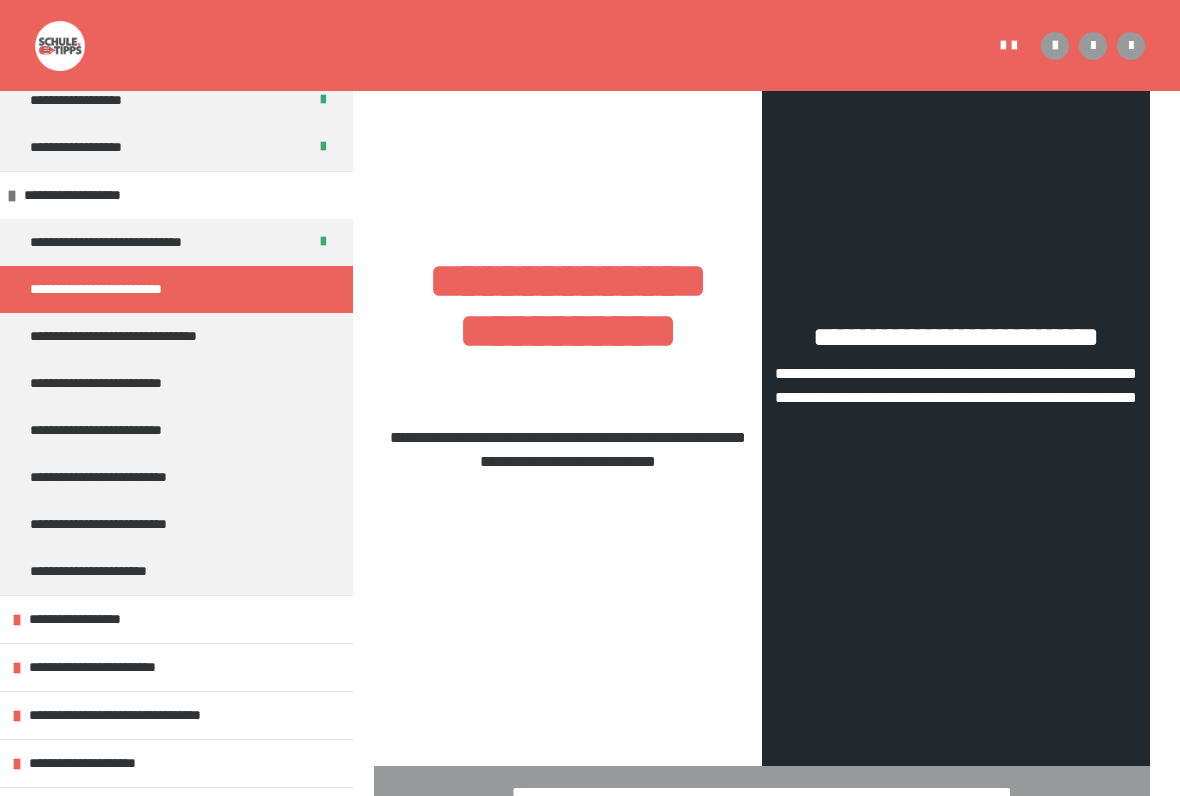 click on "**********" at bounding box center (956, 397) 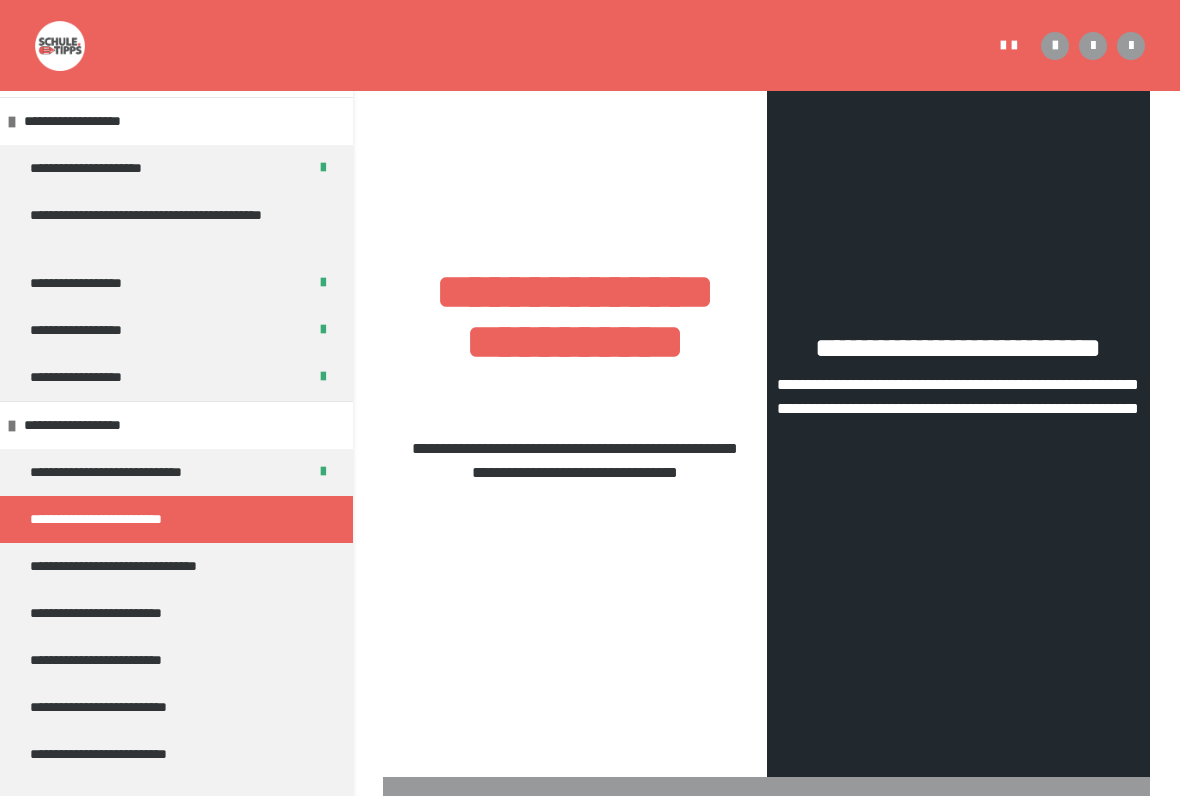 scroll, scrollTop: 544, scrollLeft: 0, axis: vertical 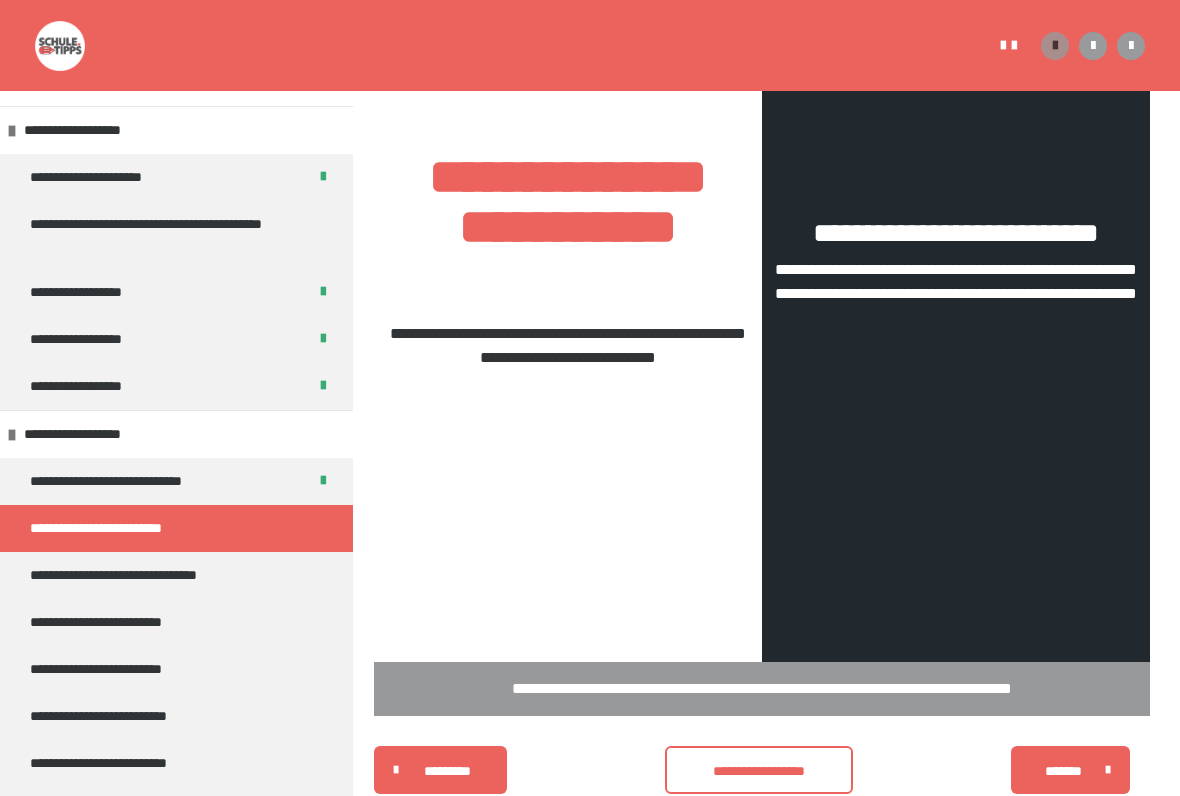 click at bounding box center (1055, 46) 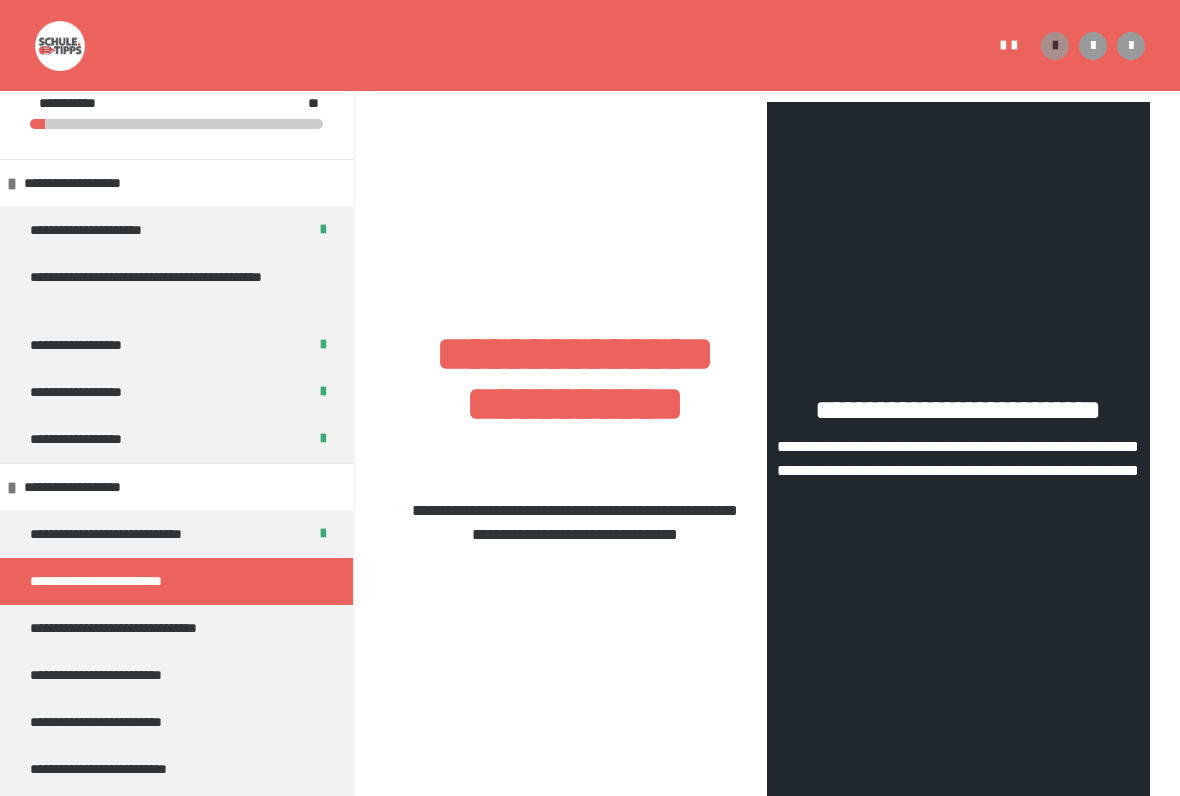 scroll, scrollTop: 512, scrollLeft: 0, axis: vertical 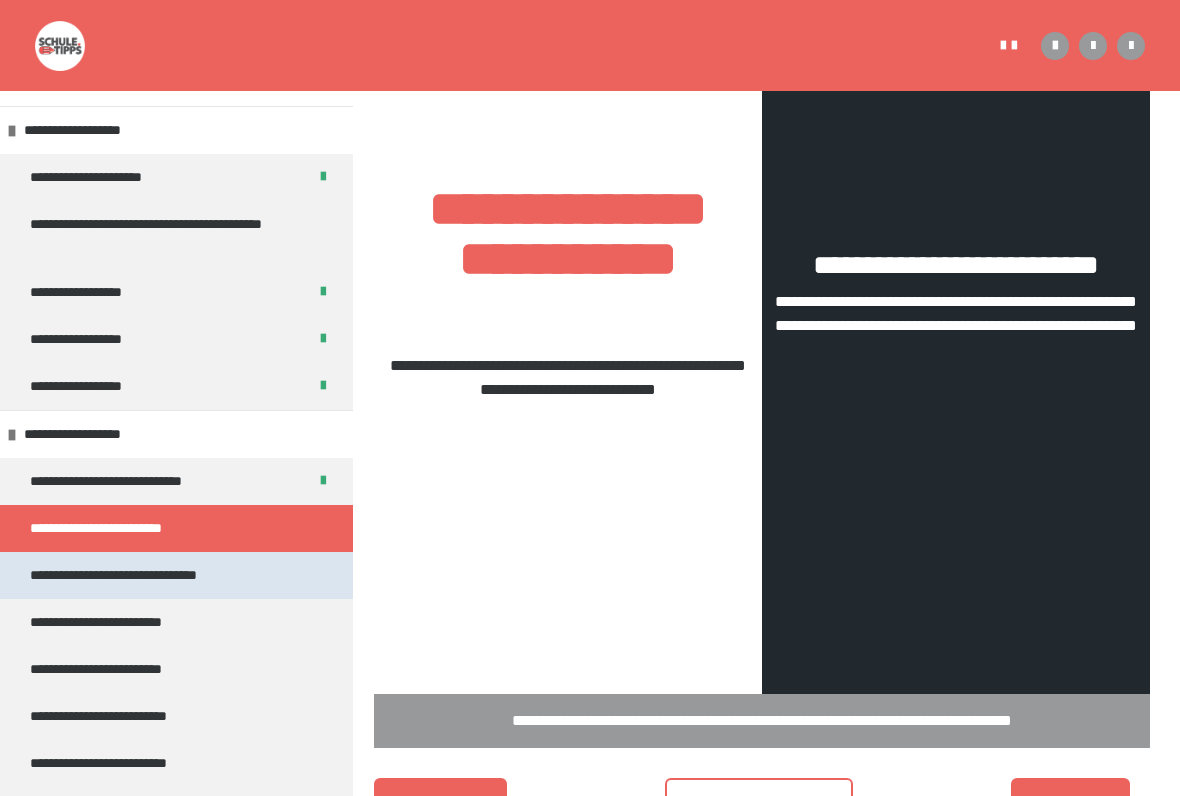 click on "**********" at bounding box center (135, 575) 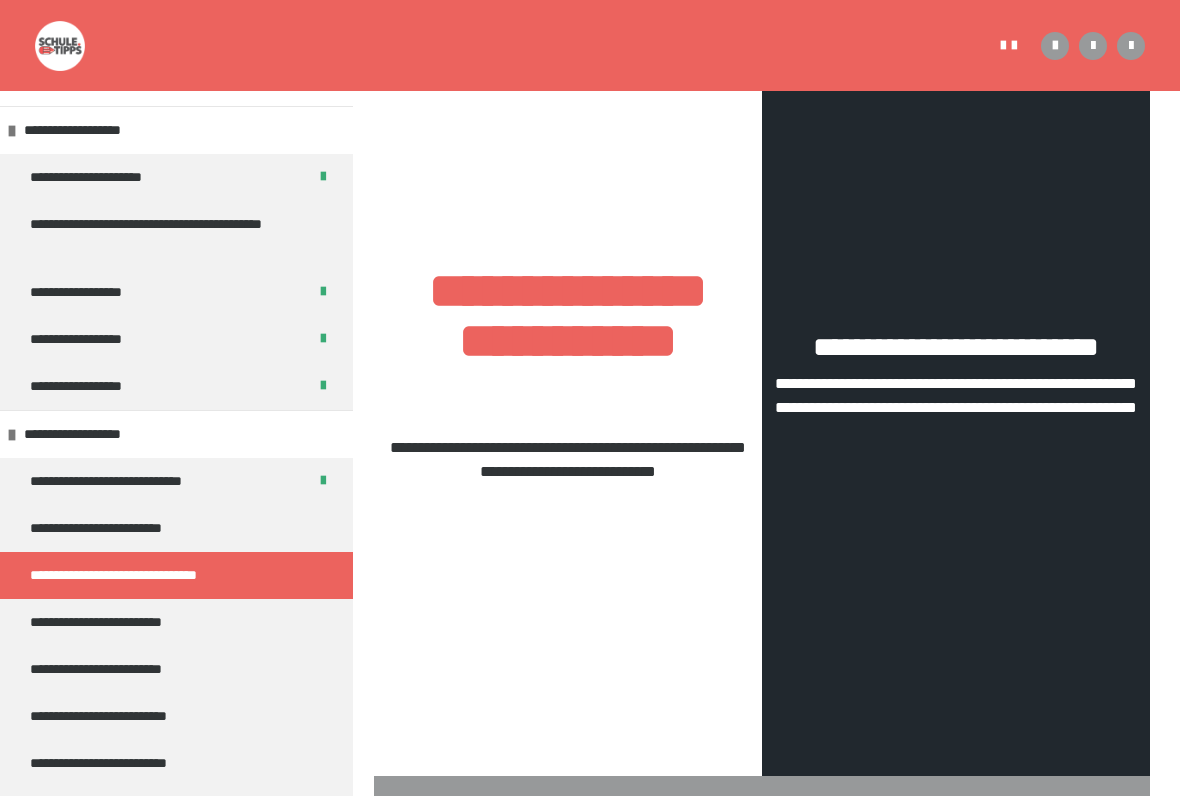 click on "**********" at bounding box center [135, 575] 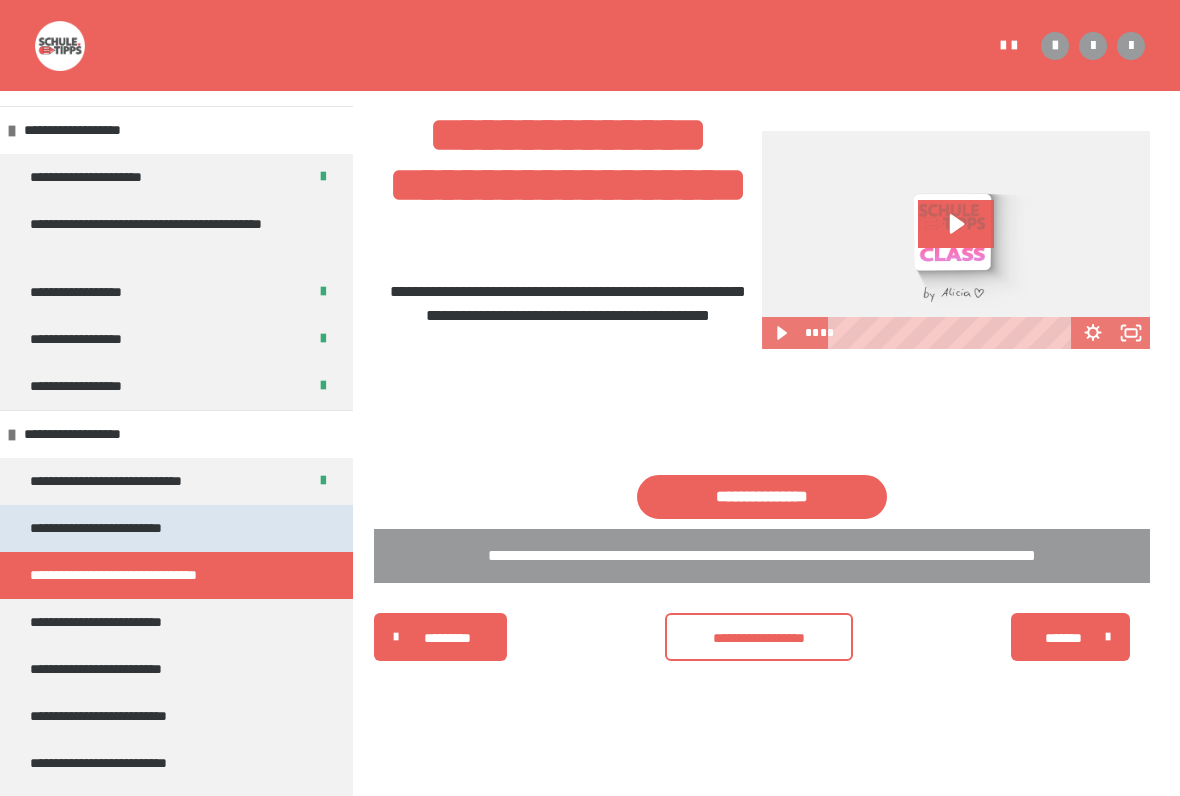 click on "**********" at bounding box center [114, 528] 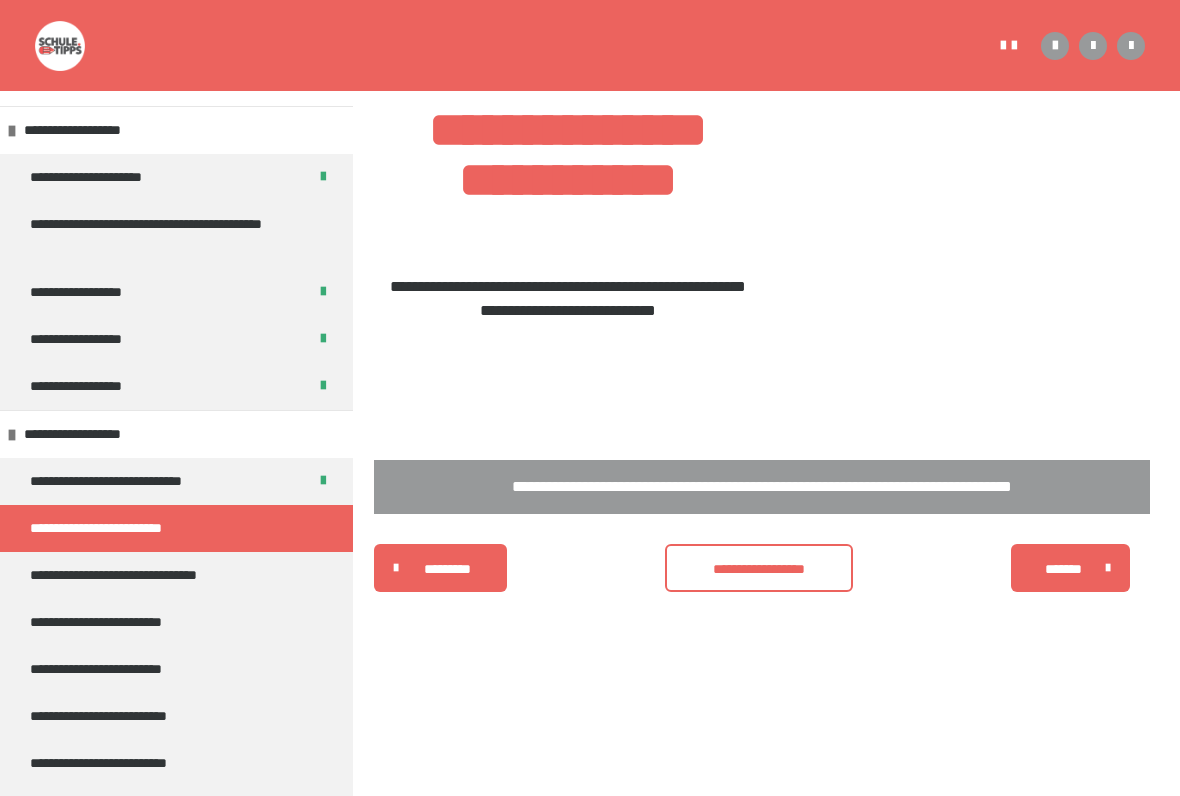 scroll, scrollTop: 475, scrollLeft: 0, axis: vertical 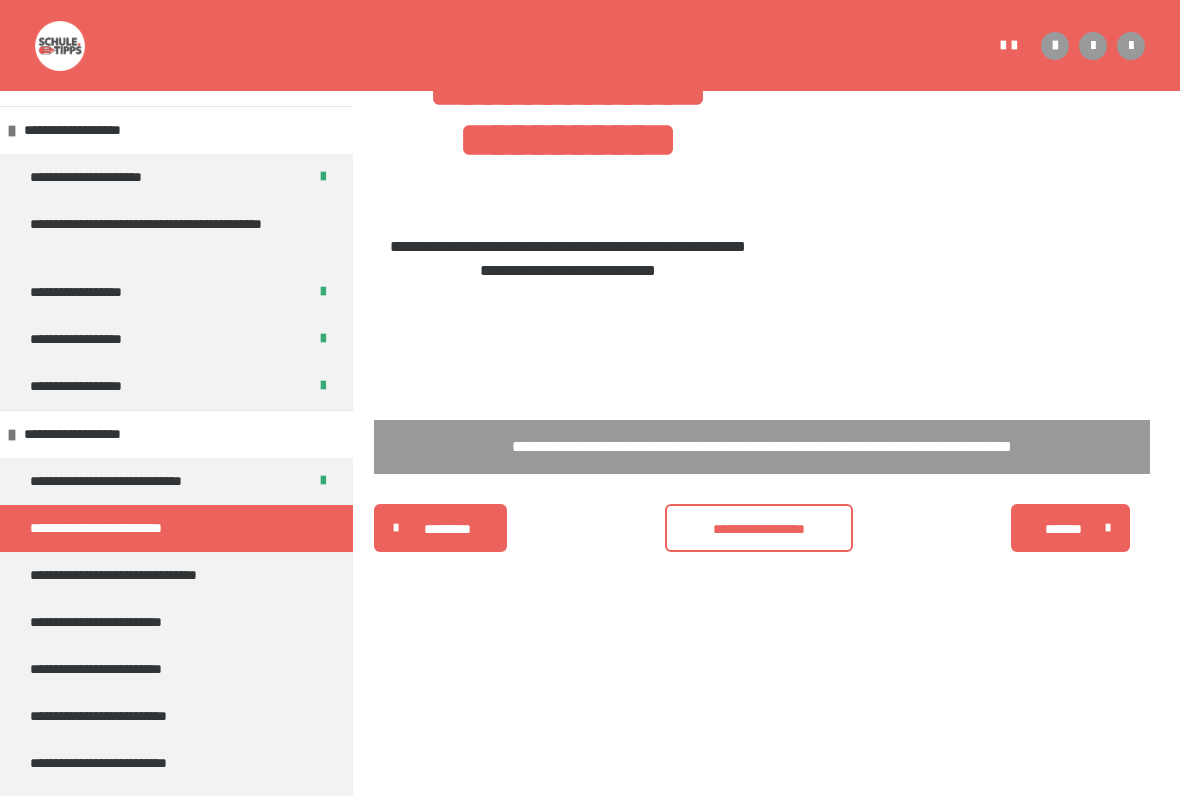 click on "**********" at bounding box center [114, 528] 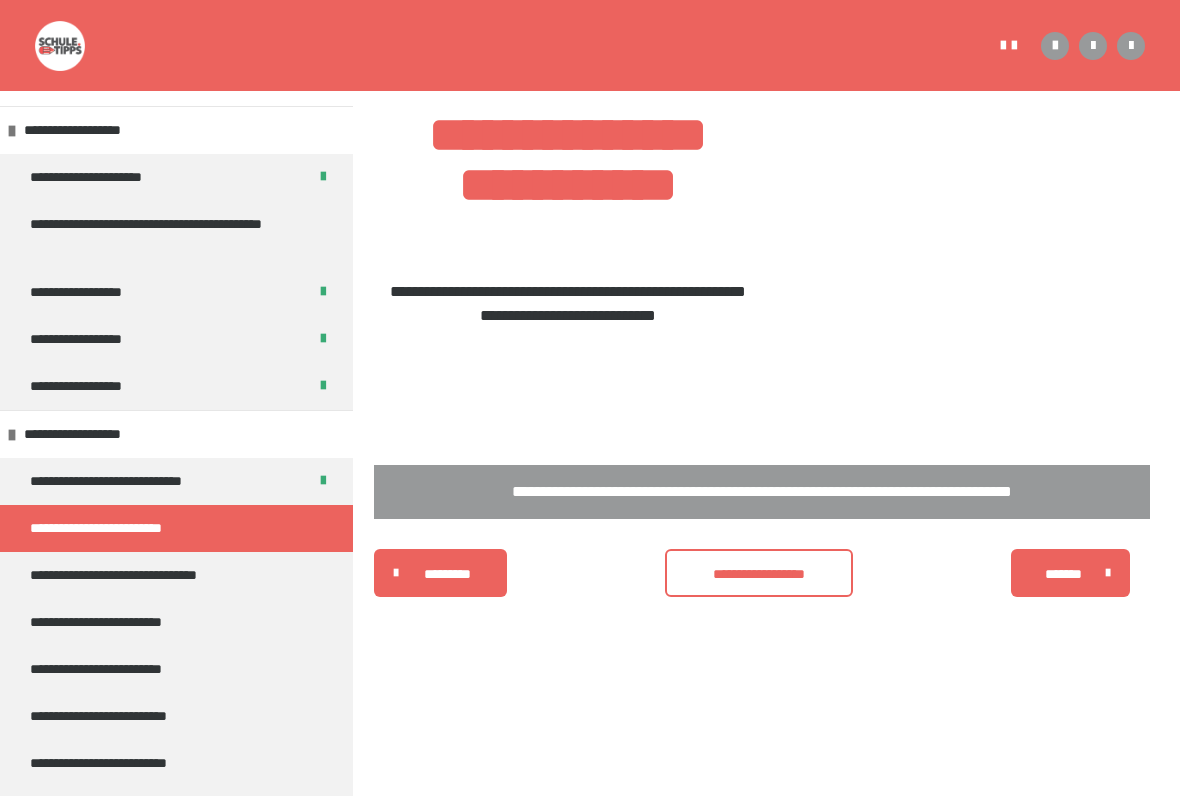 click on "**********" at bounding box center (114, 528) 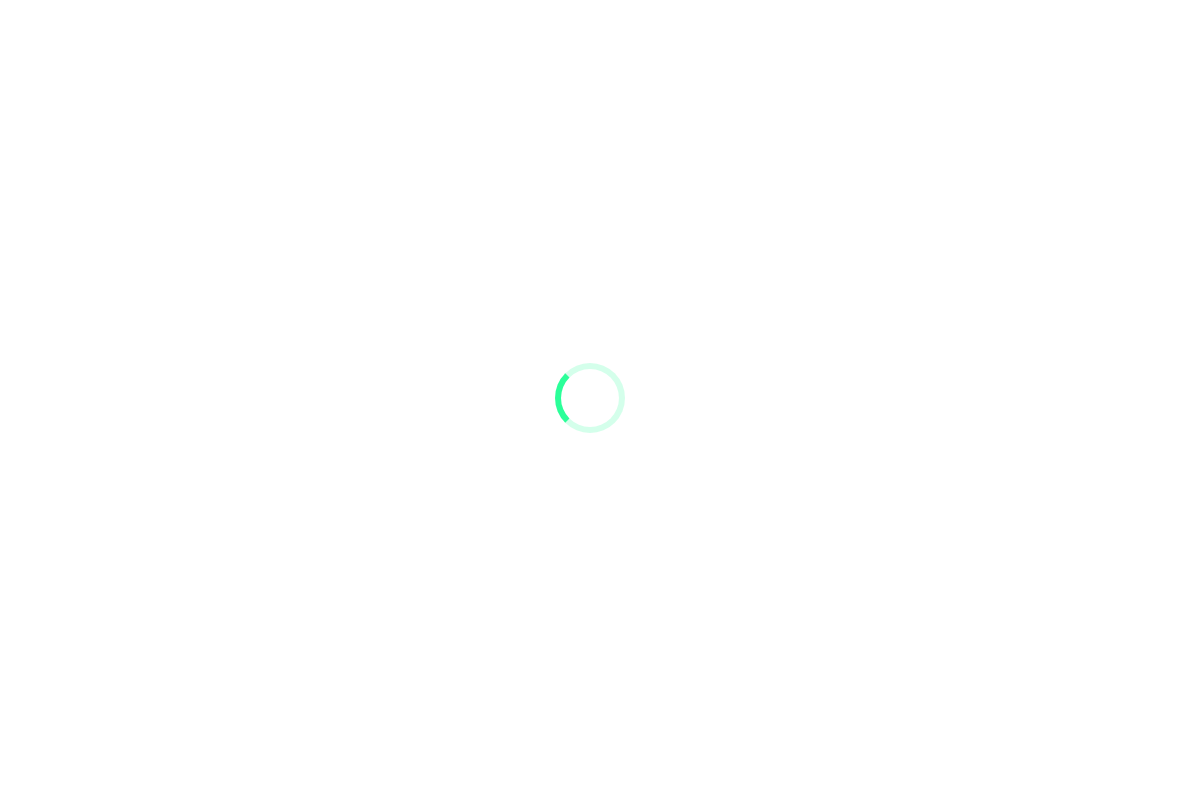 scroll, scrollTop: 0, scrollLeft: 0, axis: both 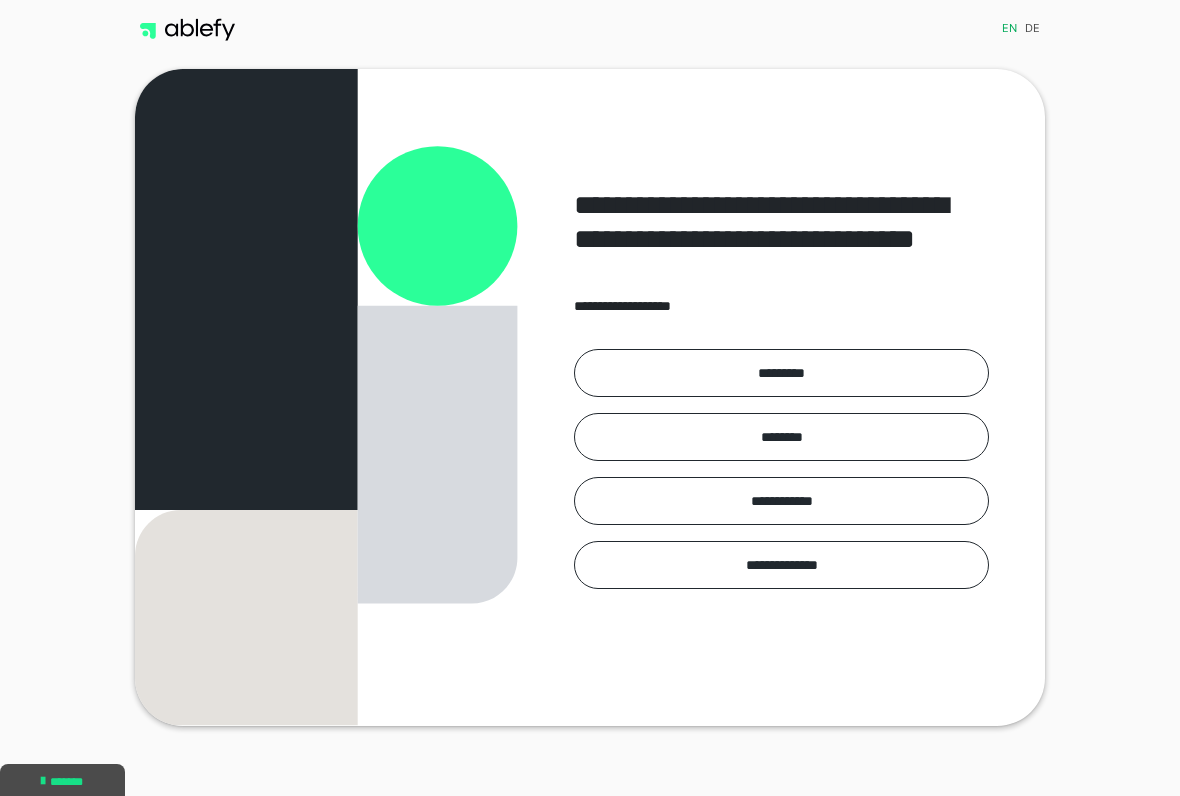click on "**********" at bounding box center (590, 397) 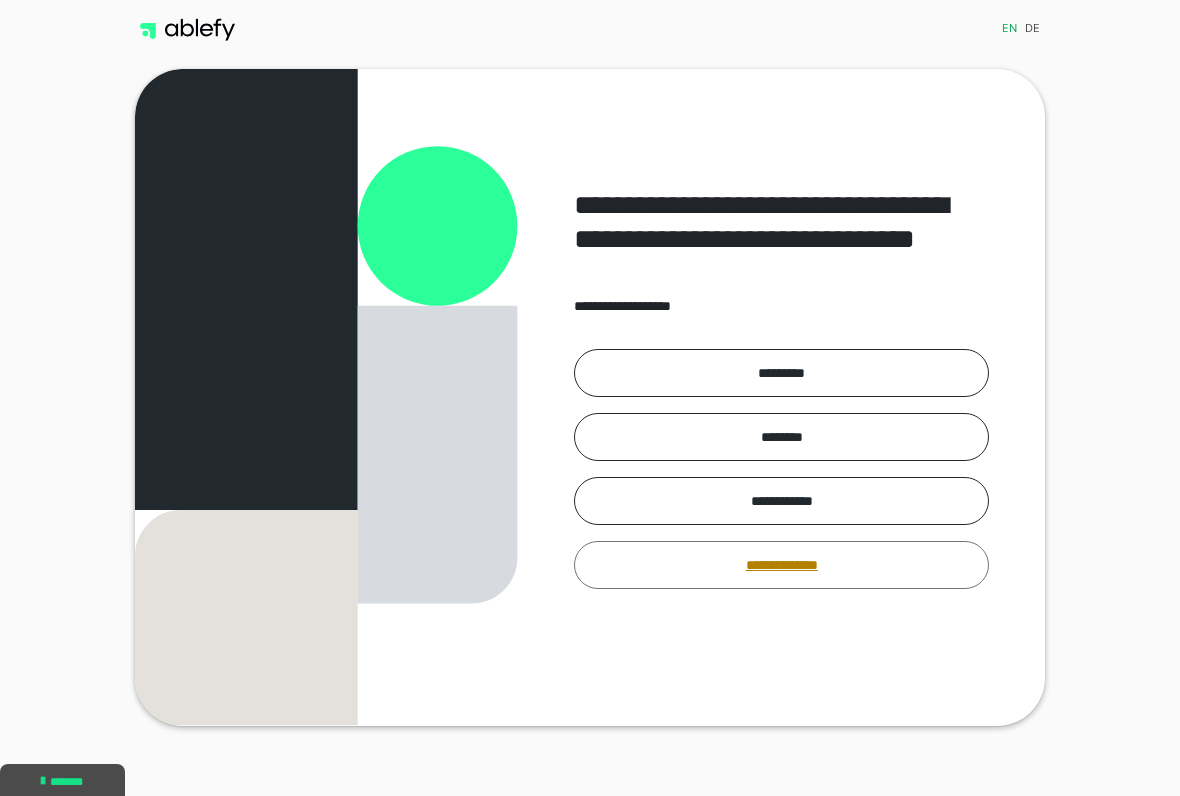 click on "**********" at bounding box center [781, 565] 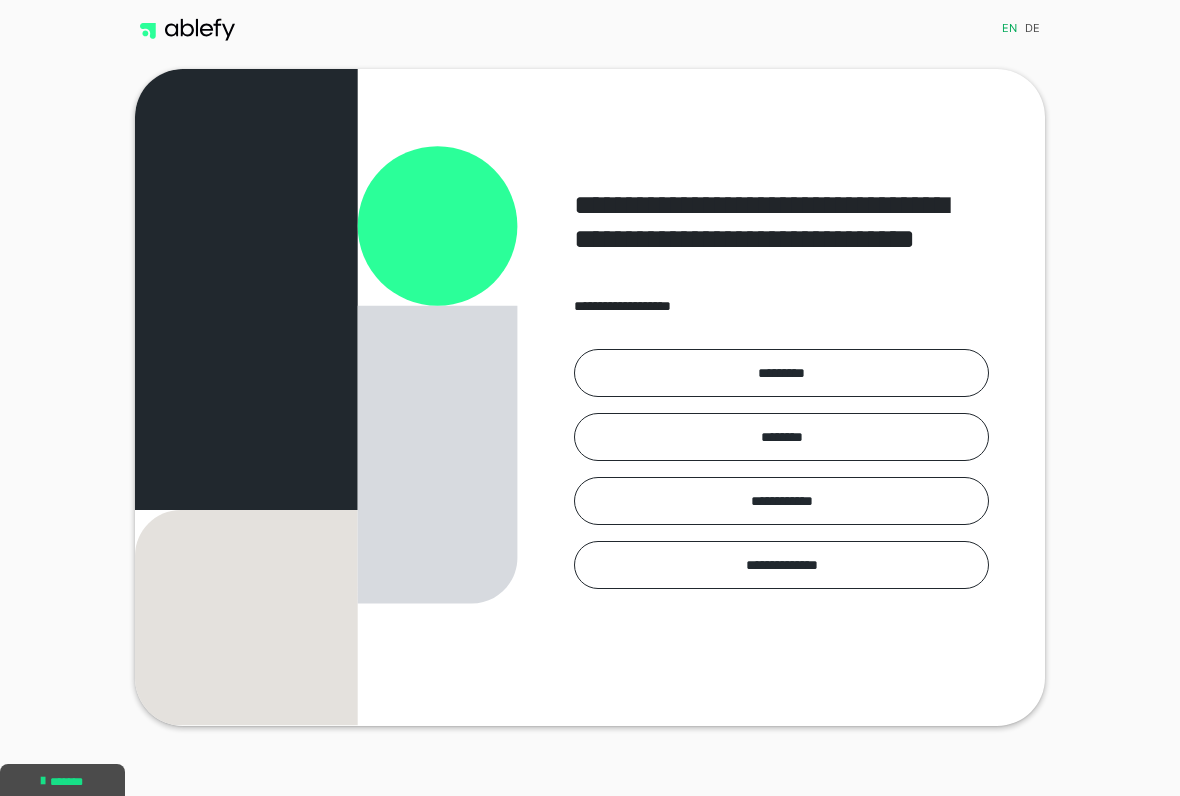 click on "**********" at bounding box center [781, 397] 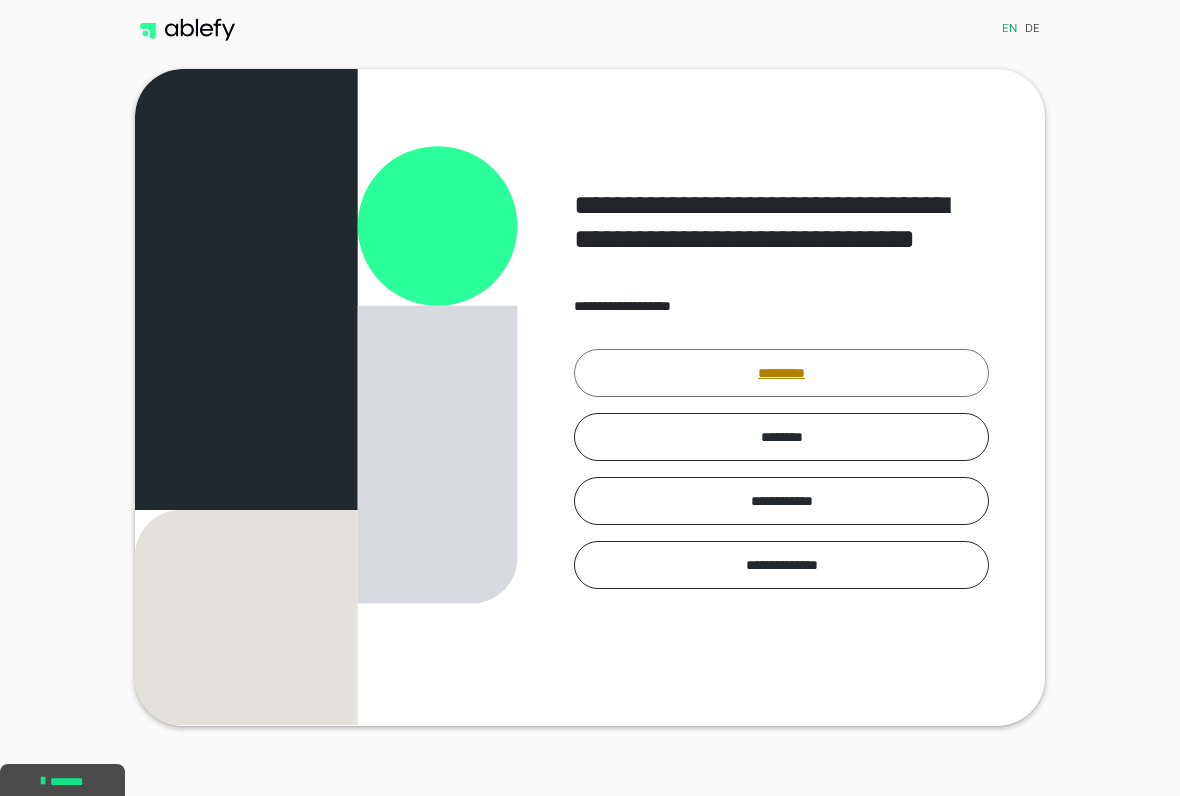click on "*********" at bounding box center [781, 373] 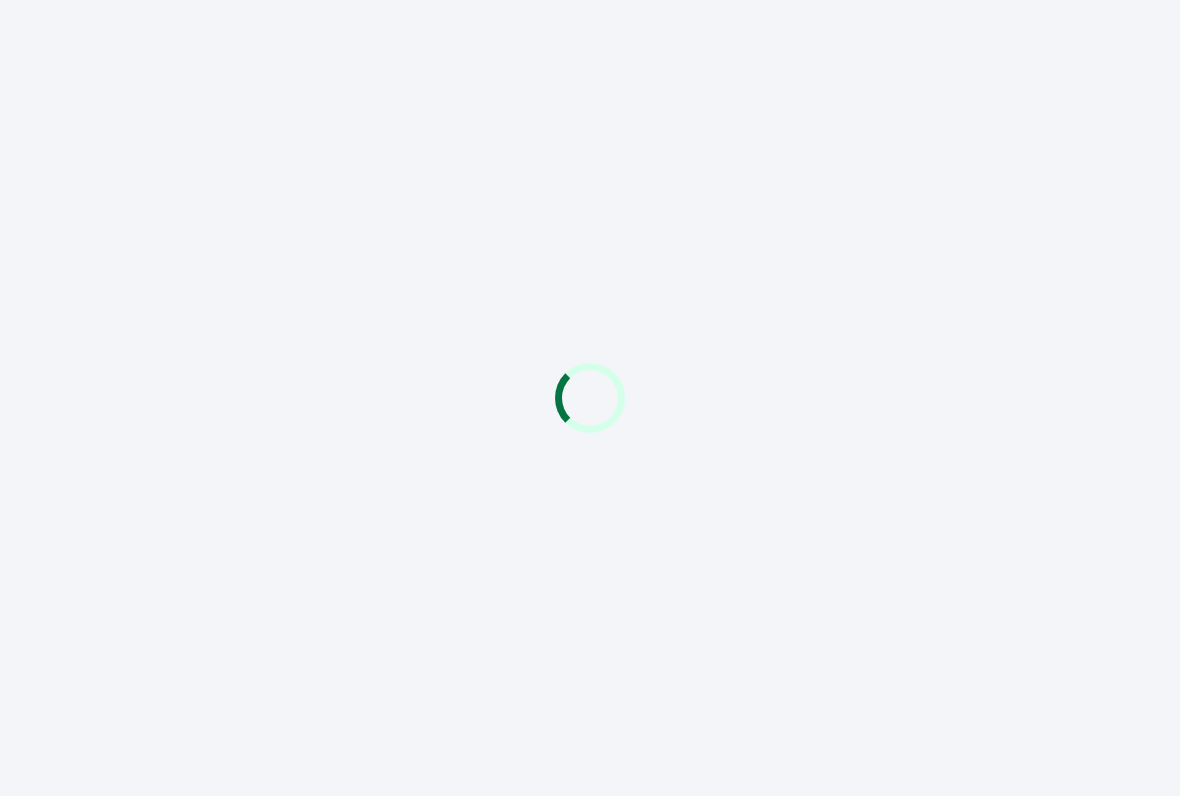 scroll, scrollTop: -3, scrollLeft: 0, axis: vertical 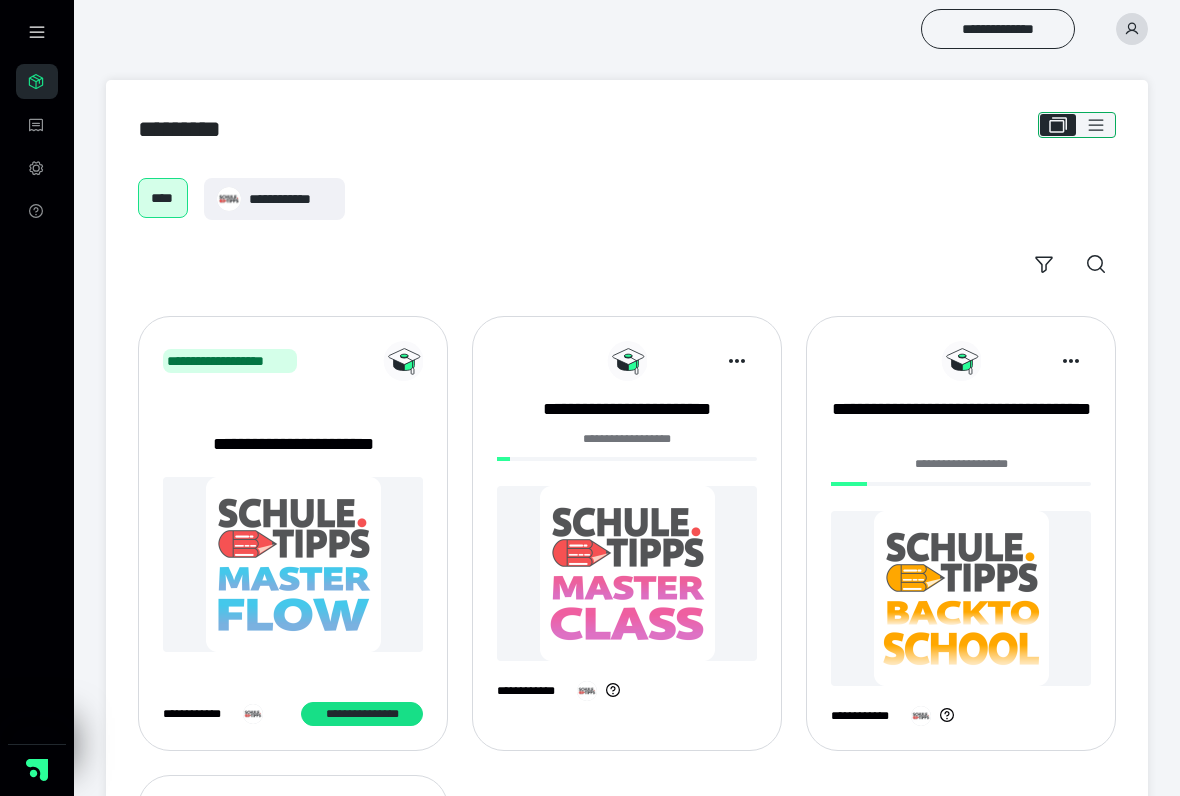 click at bounding box center (1096, 125) 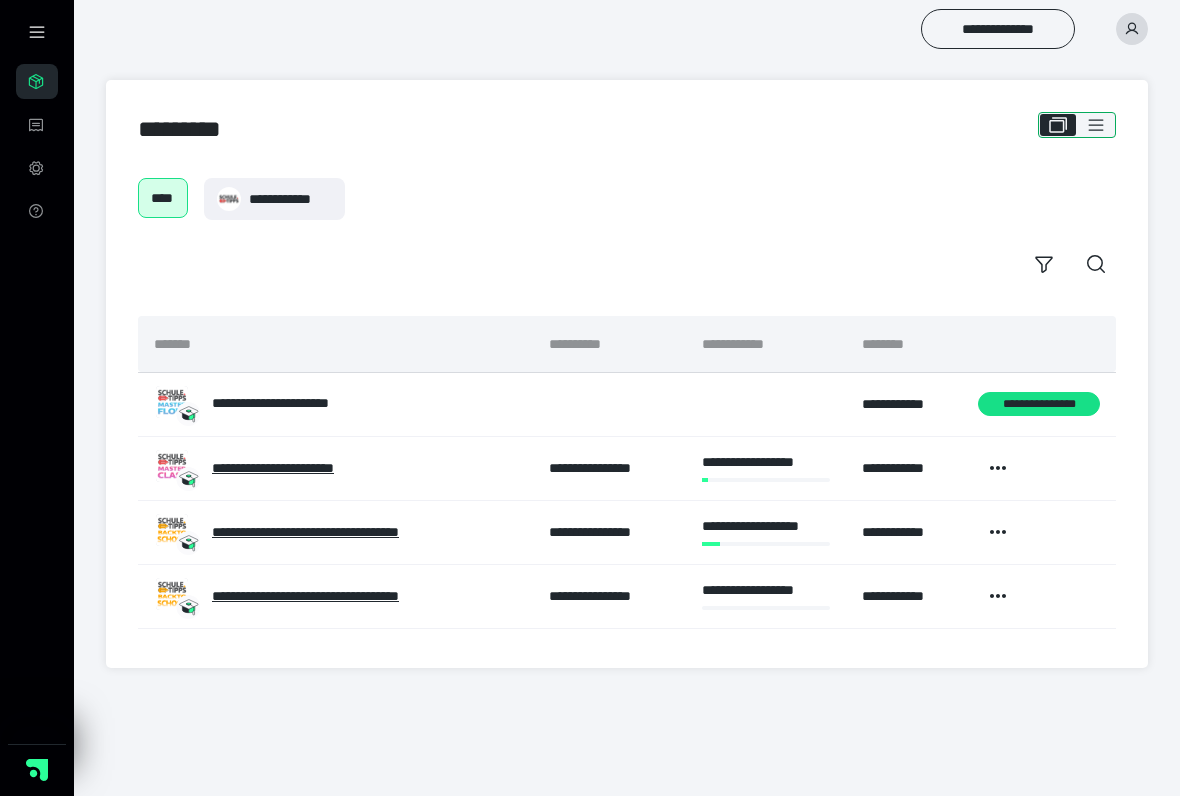 click at bounding box center (1096, 125) 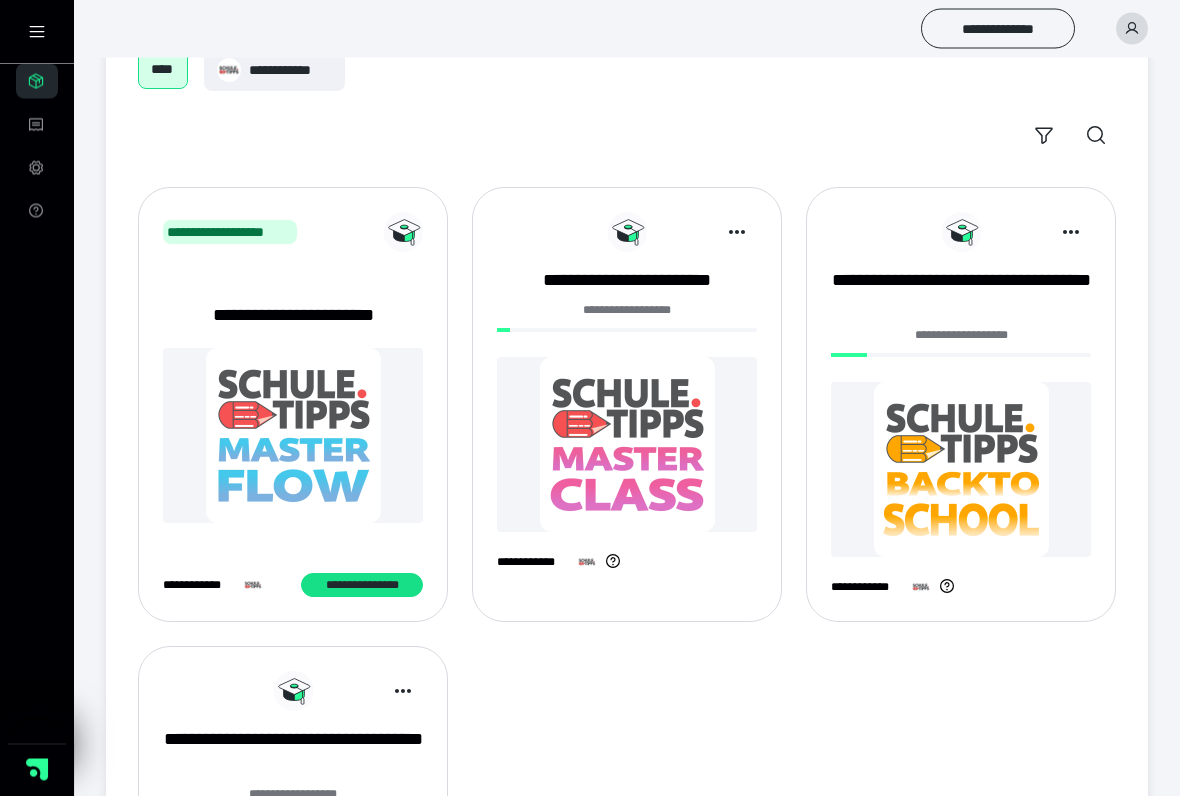 scroll, scrollTop: 129, scrollLeft: 0, axis: vertical 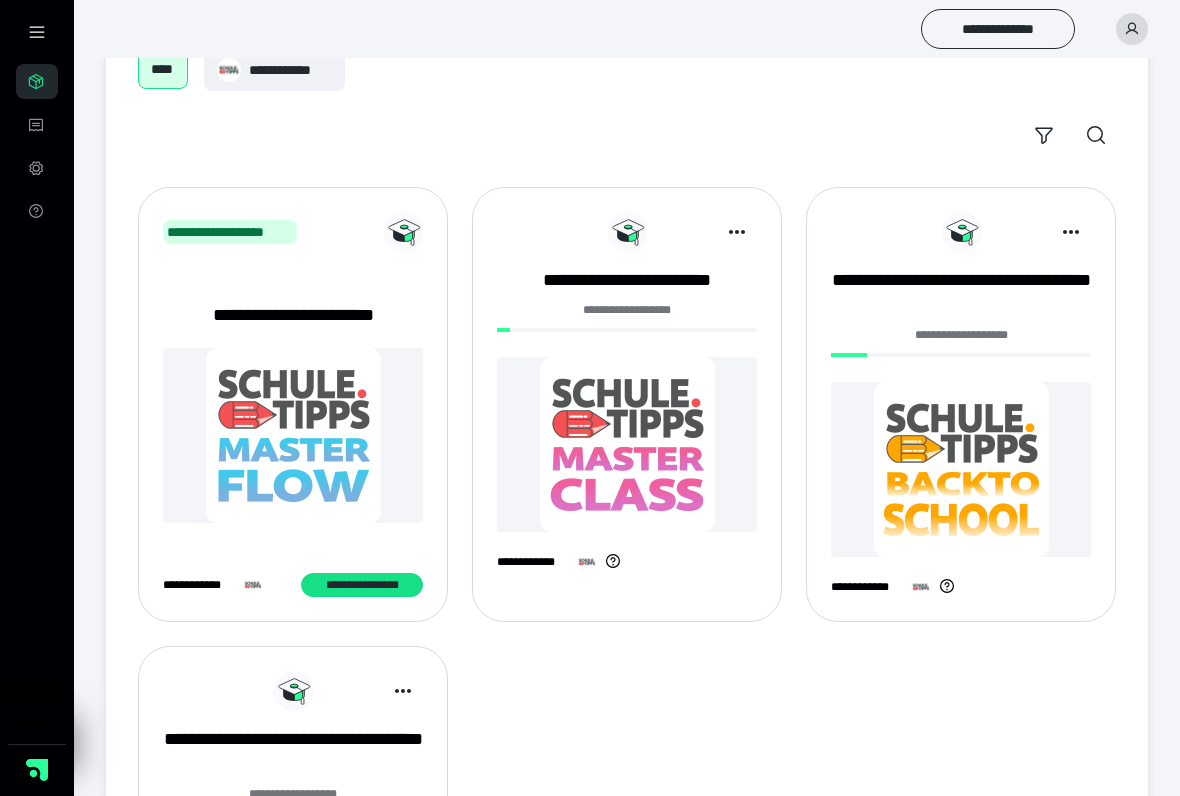 click at bounding box center [627, 444] 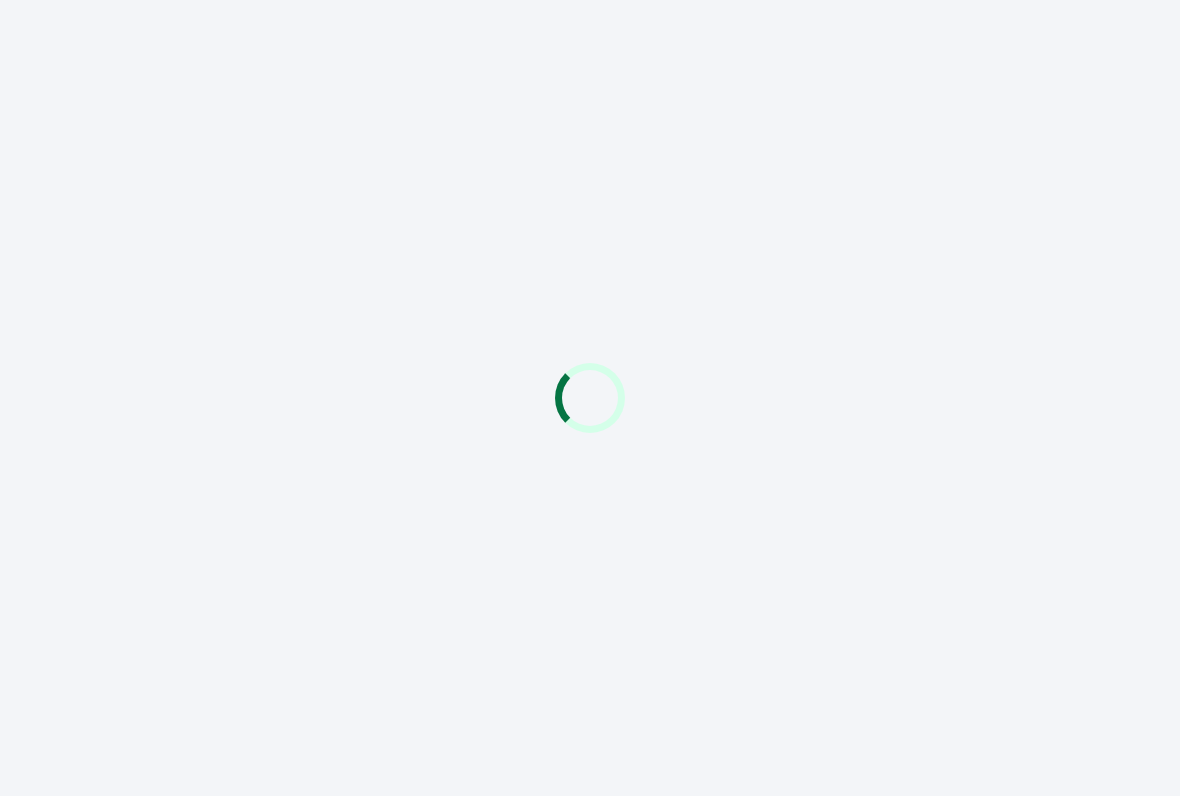 scroll, scrollTop: 0, scrollLeft: 0, axis: both 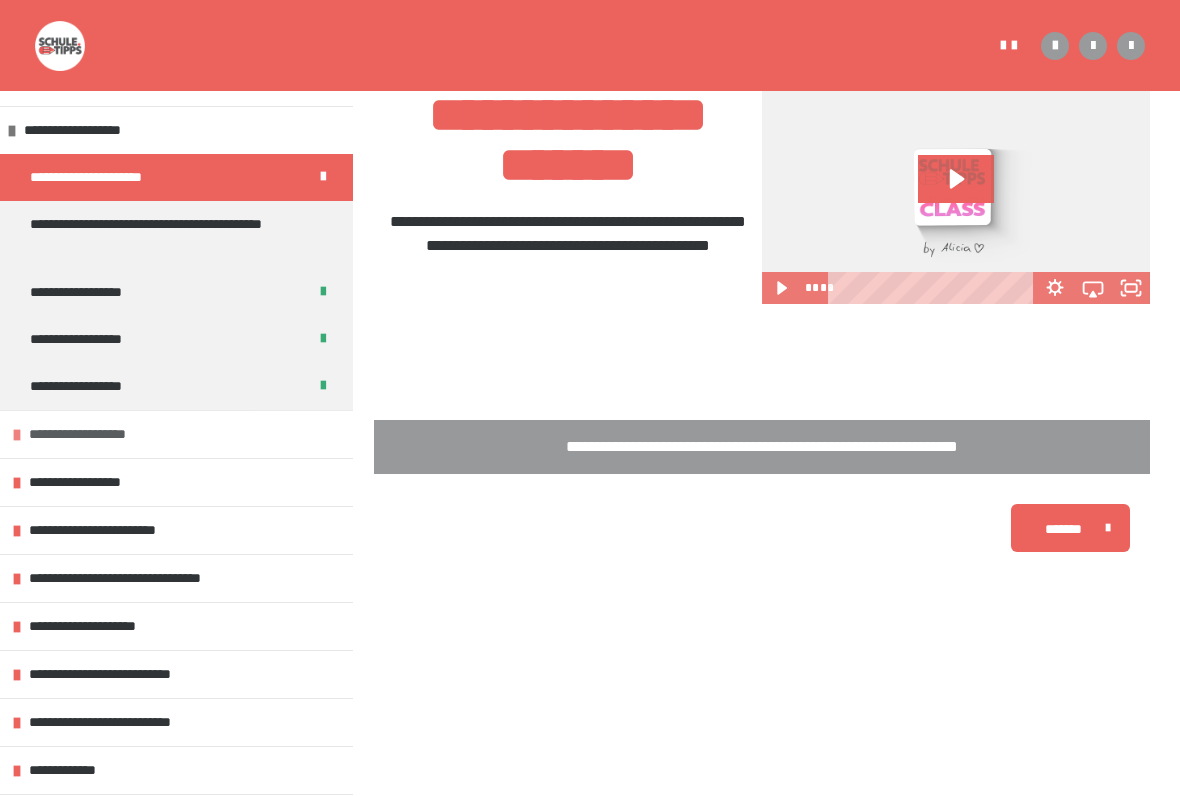 click on "**********" at bounding box center [176, 434] 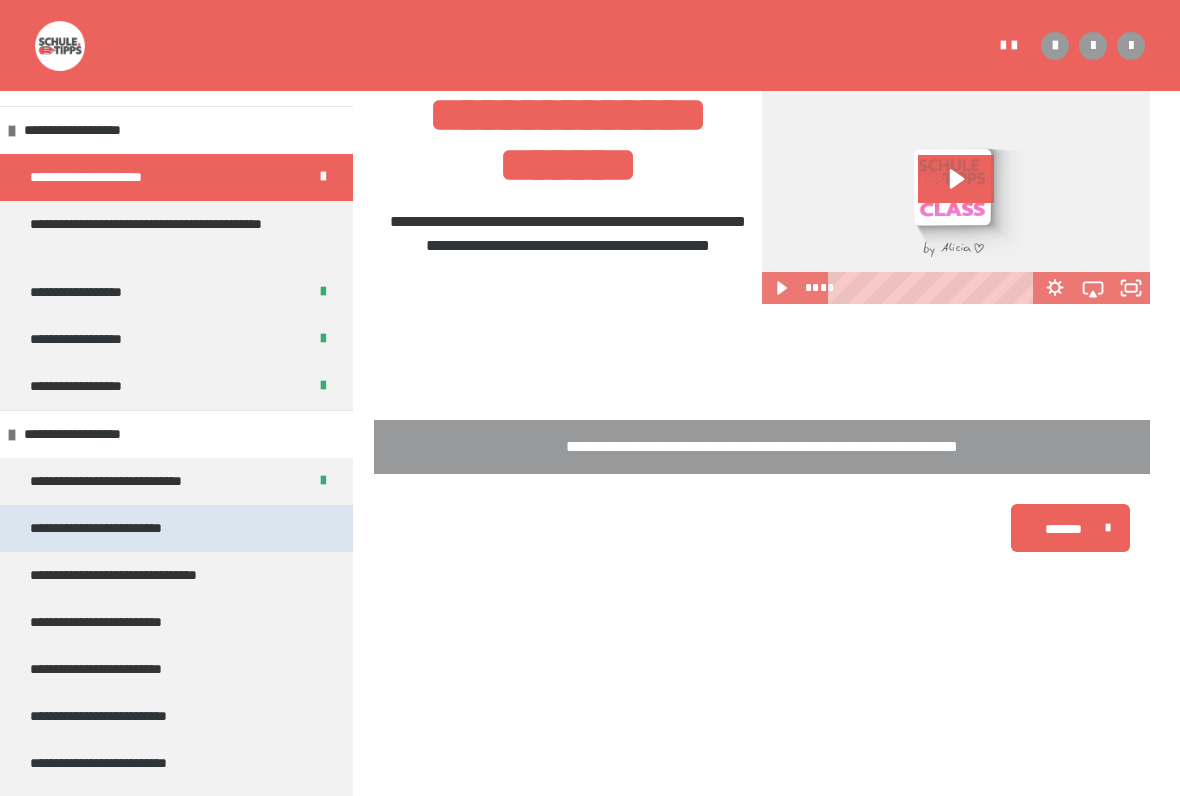 click on "**********" at bounding box center [114, 528] 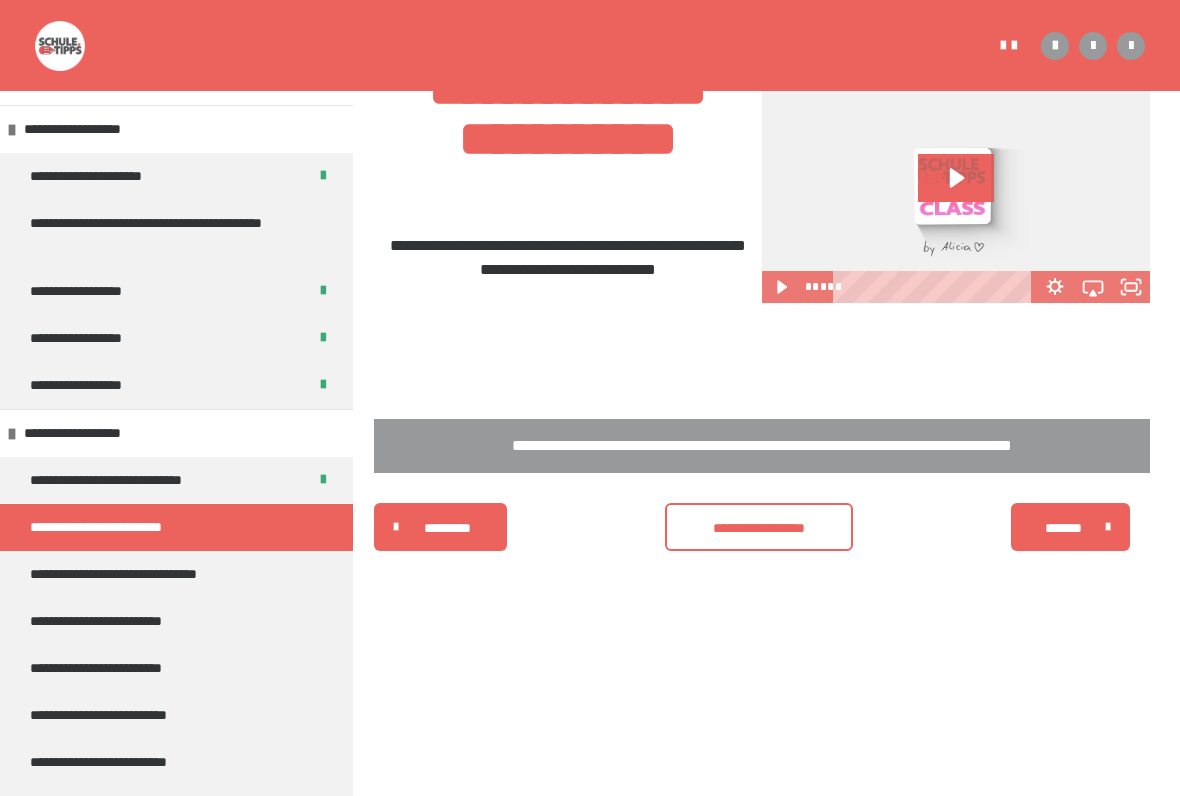 scroll, scrollTop: 475, scrollLeft: 0, axis: vertical 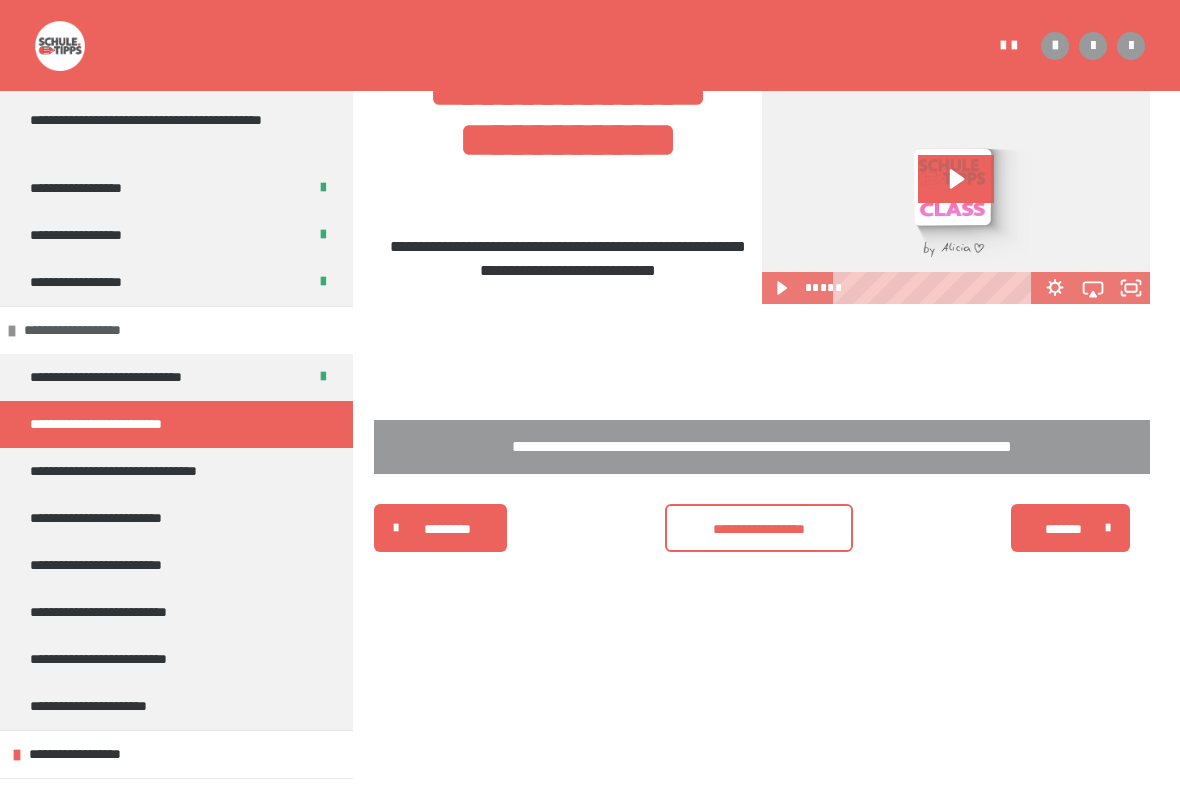 click on "**********" at bounding box center (90, 330) 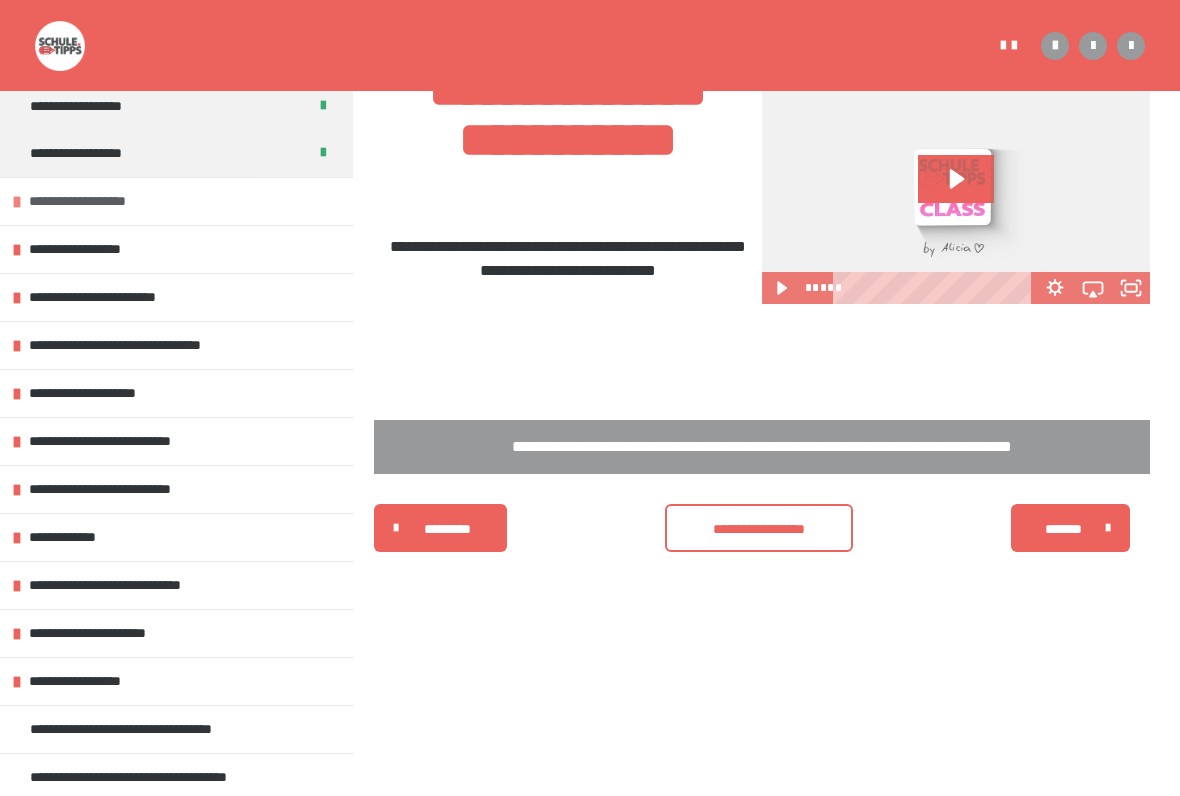 scroll, scrollTop: 233, scrollLeft: 0, axis: vertical 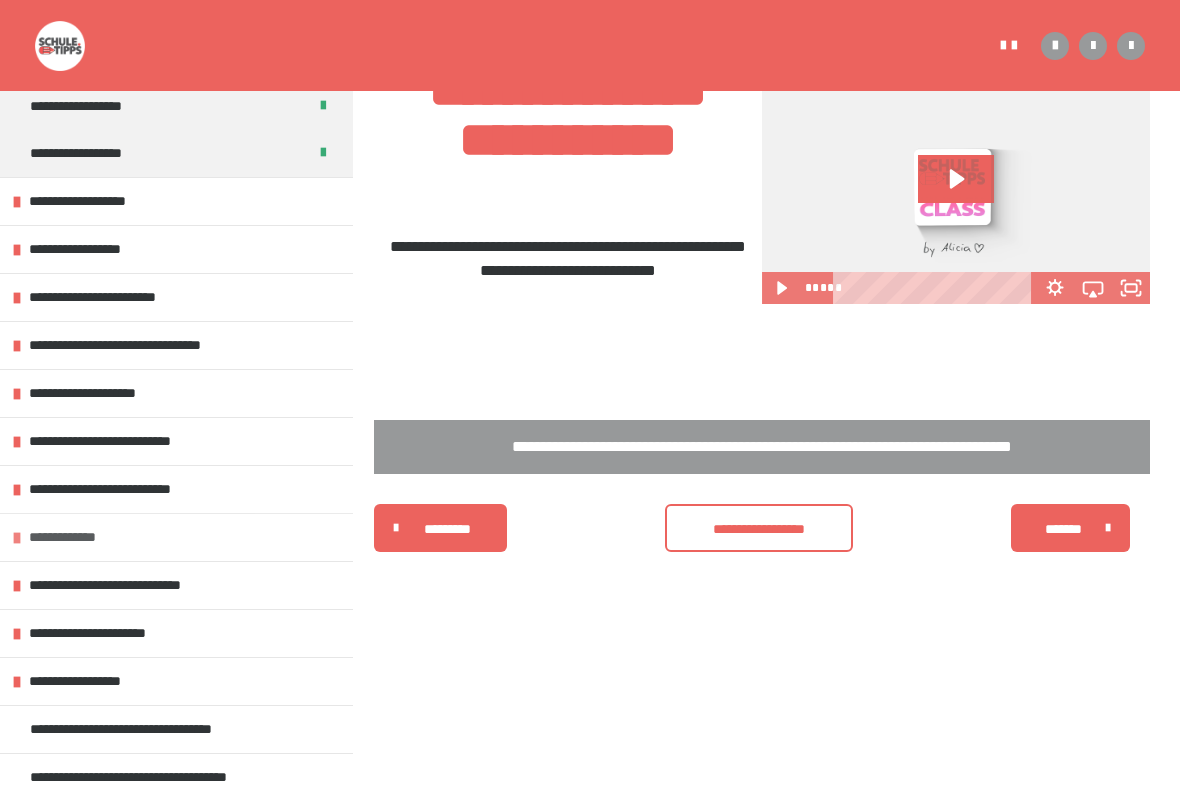 click on "**********" at bounding box center (80, 537) 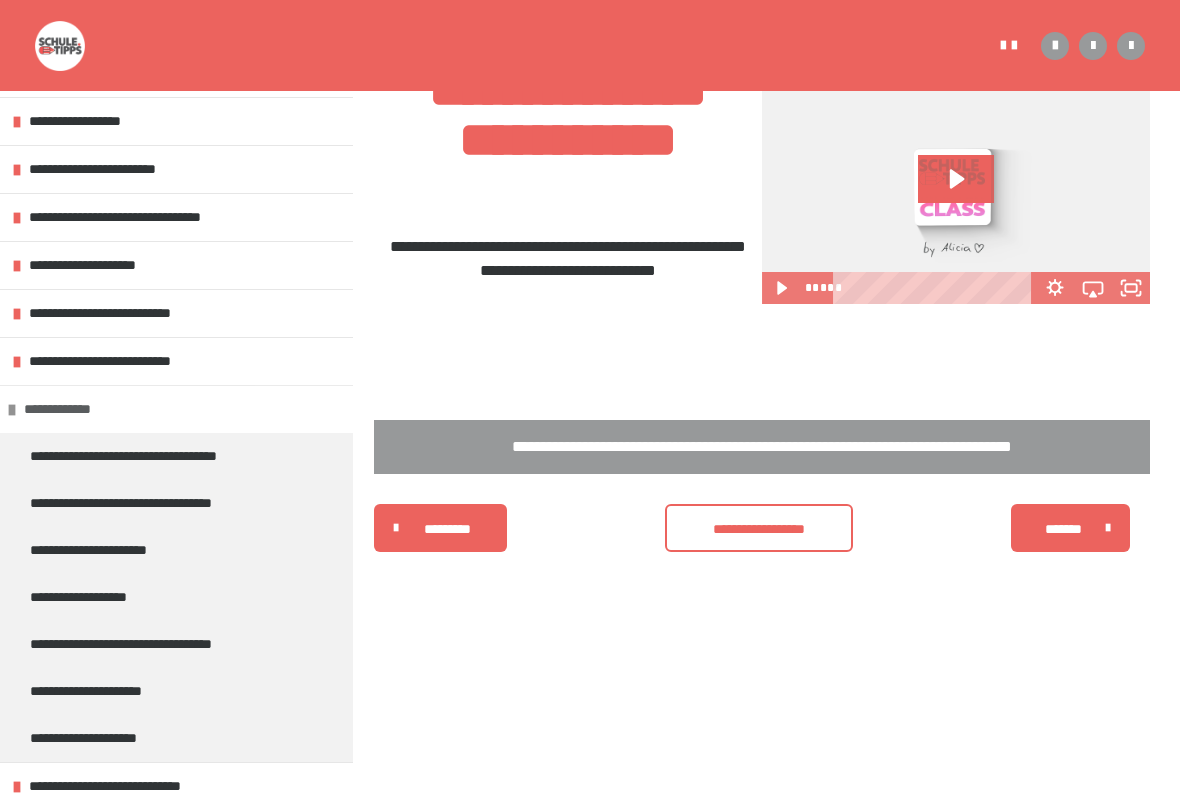 scroll, scrollTop: 366, scrollLeft: 0, axis: vertical 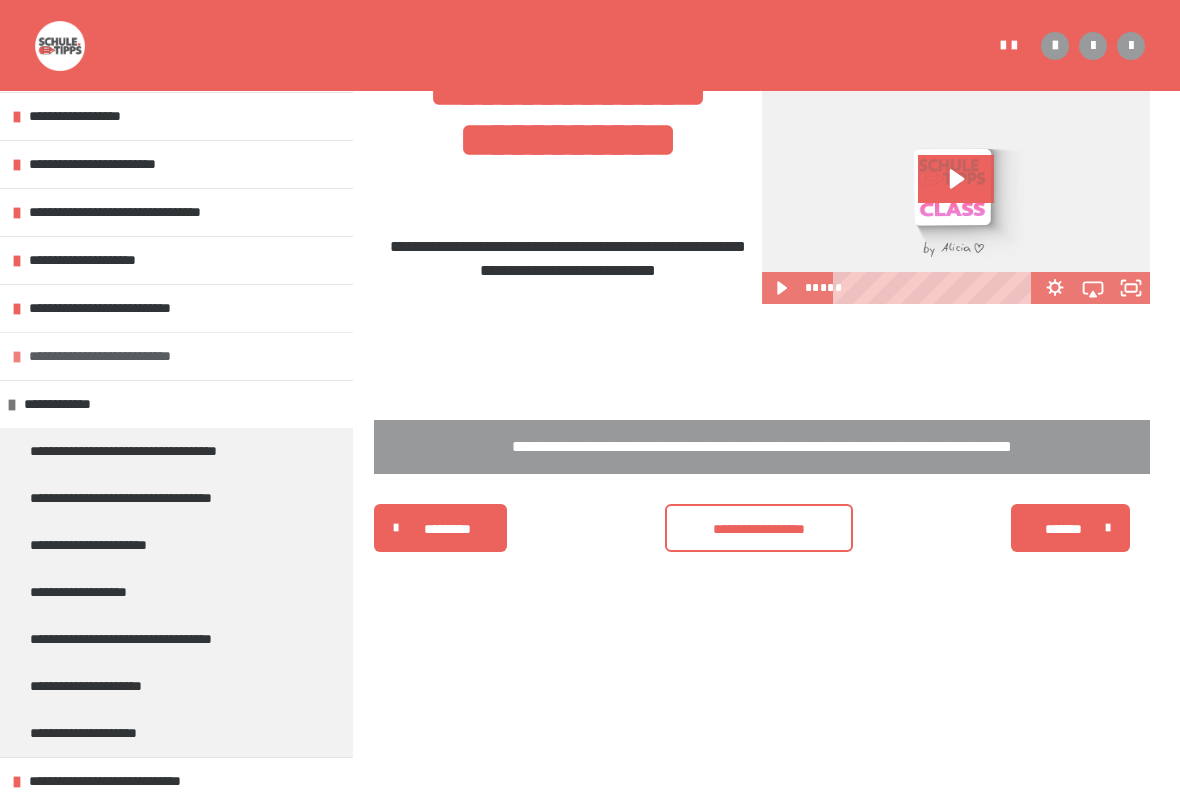 click on "**********" at bounding box center [176, 356] 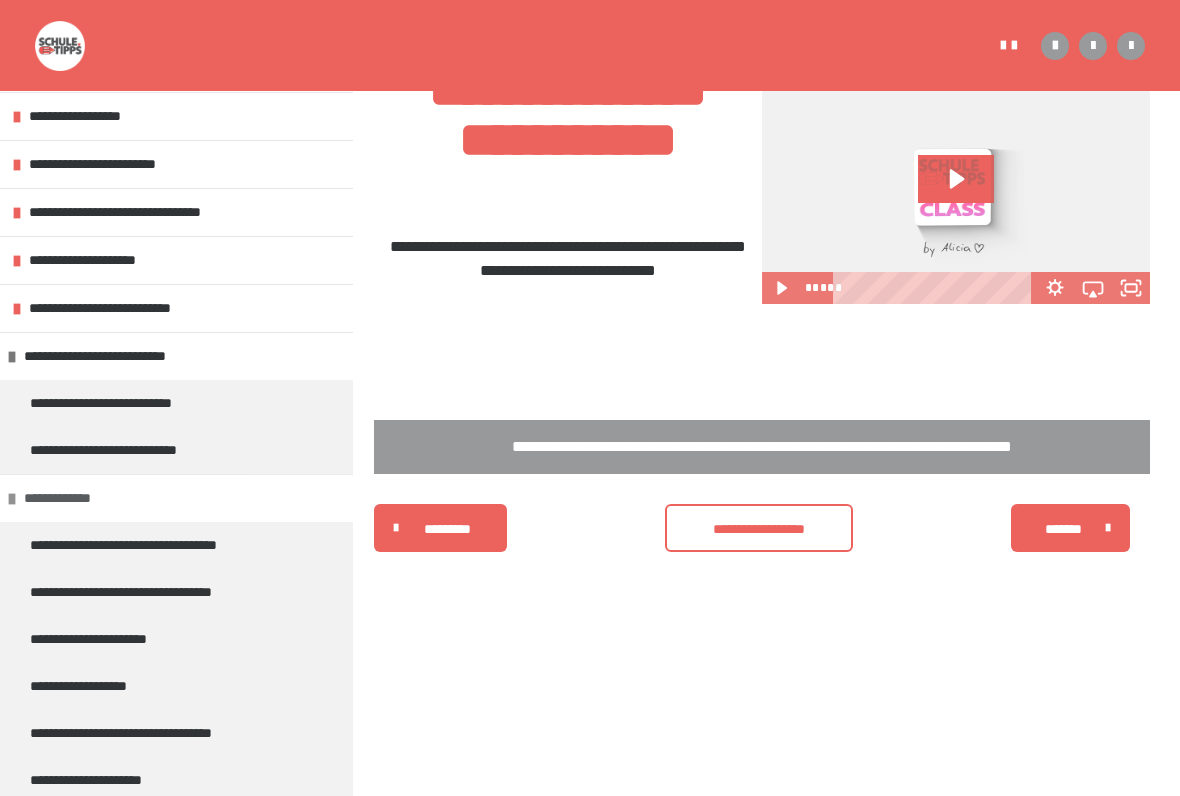 click at bounding box center [12, 499] 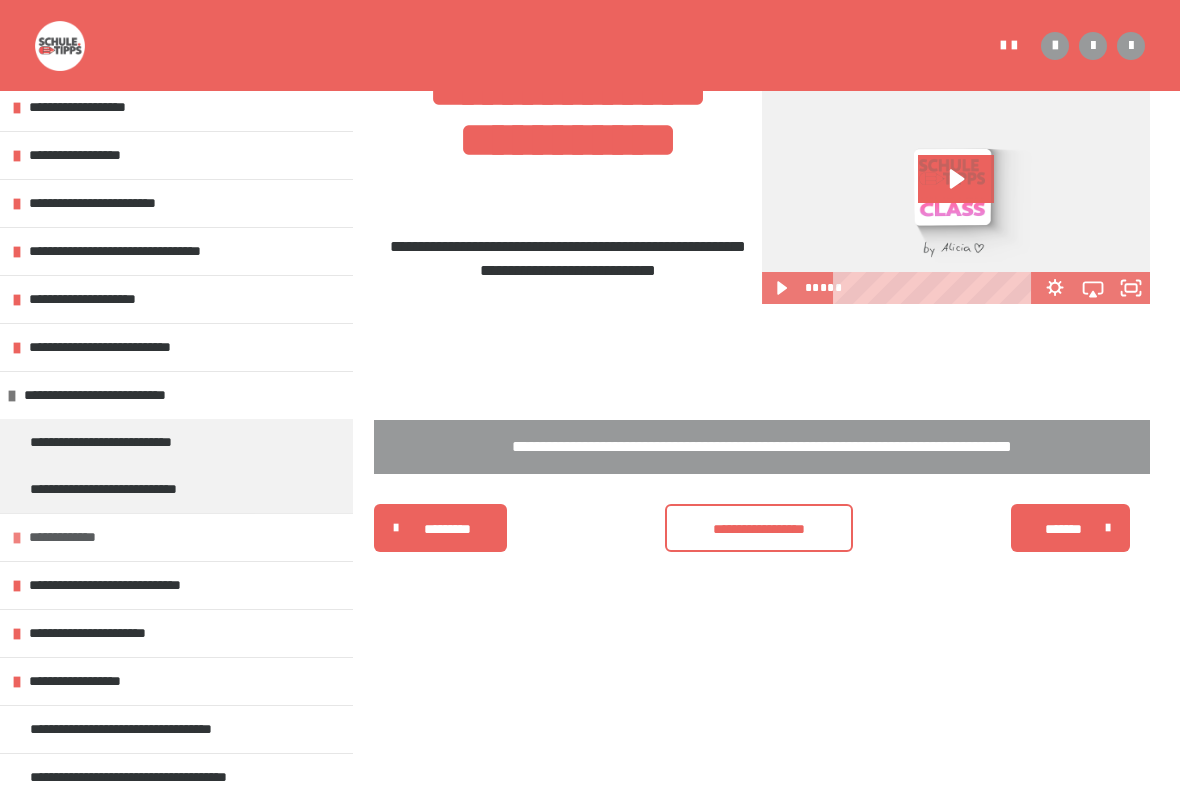 scroll, scrollTop: 327, scrollLeft: 0, axis: vertical 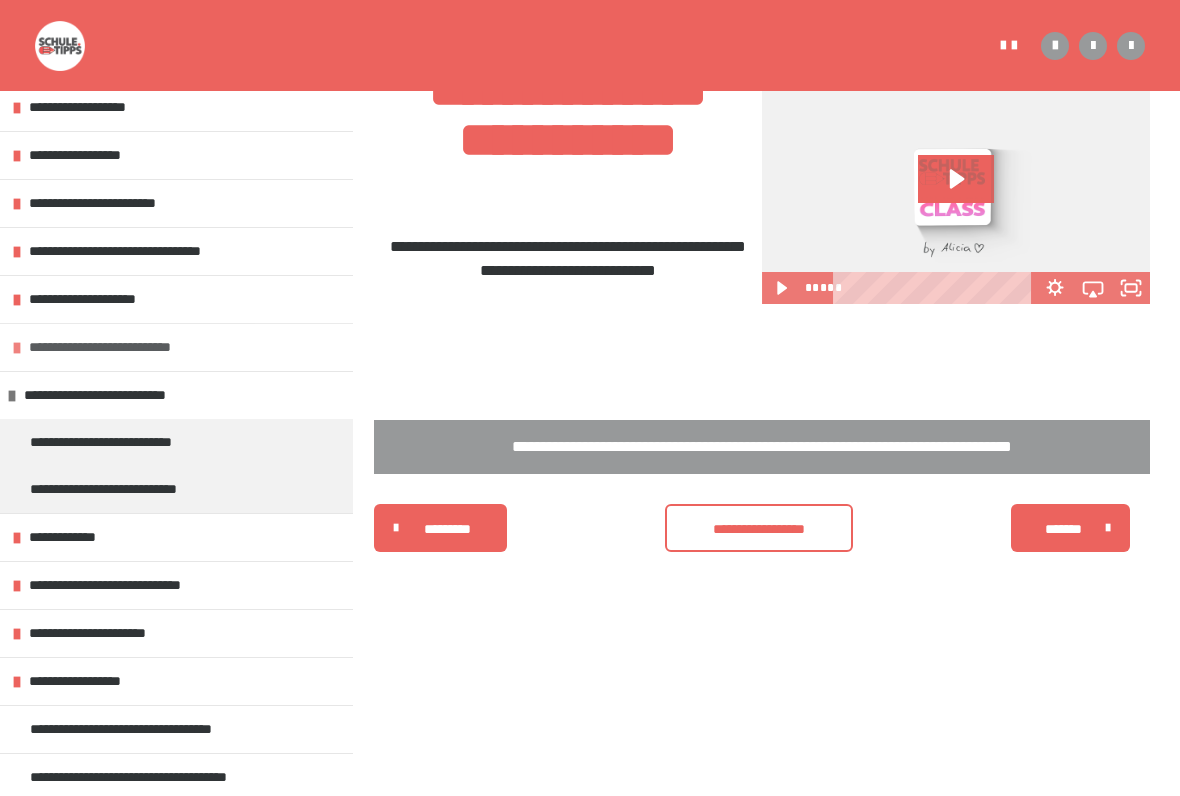 click on "**********" at bounding box center (176, 347) 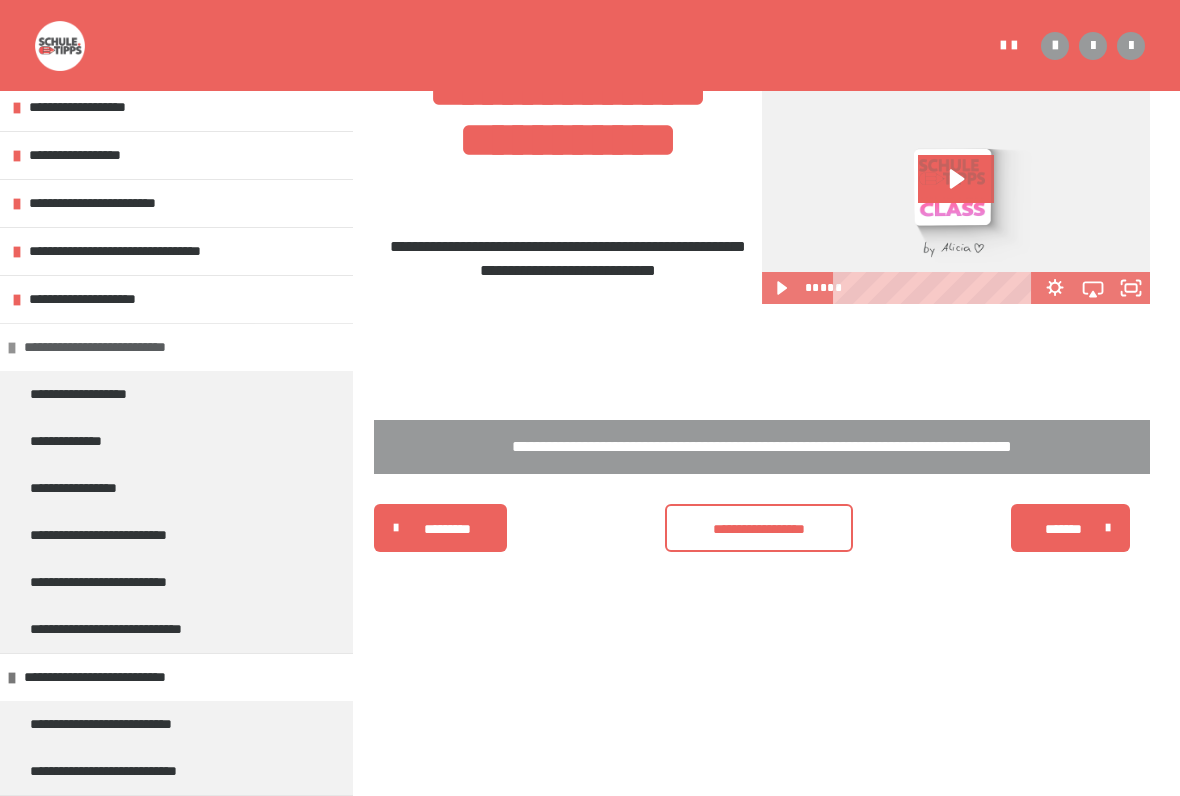 click on "**********" at bounding box center (176, 347) 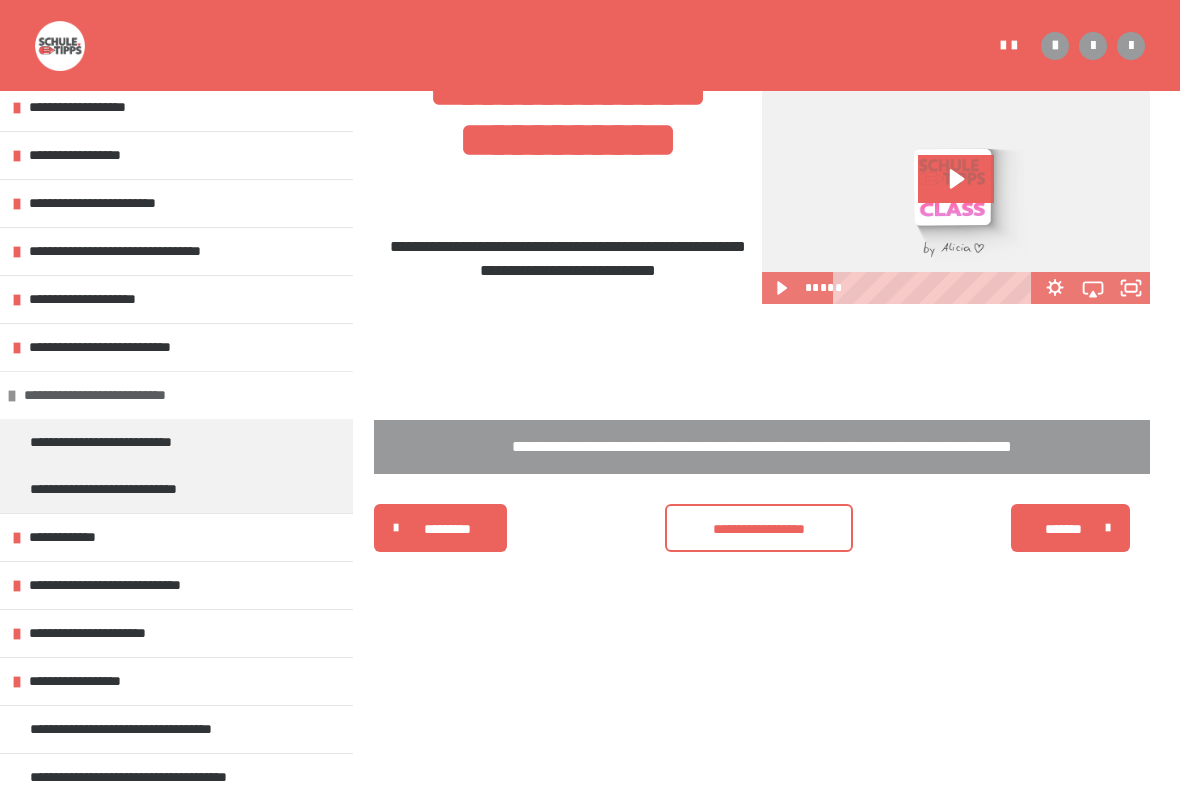 click at bounding box center [12, 396] 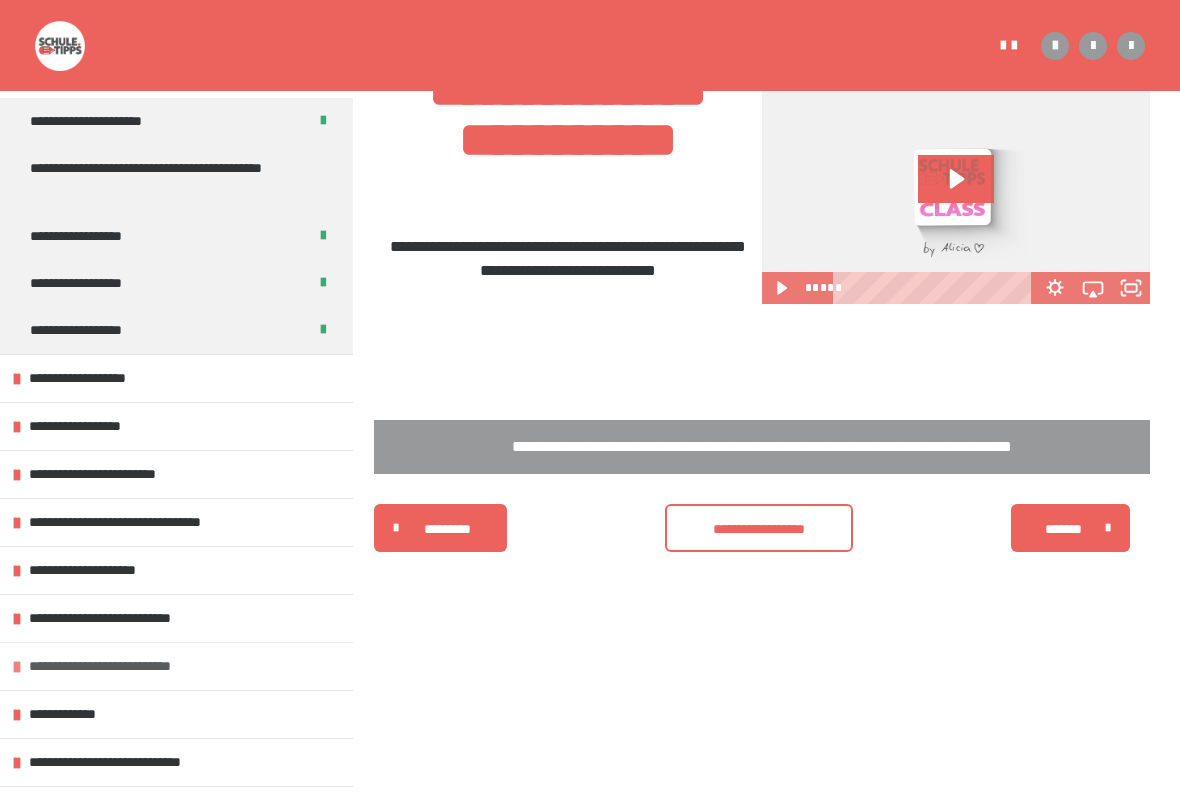 scroll, scrollTop: 49, scrollLeft: 0, axis: vertical 